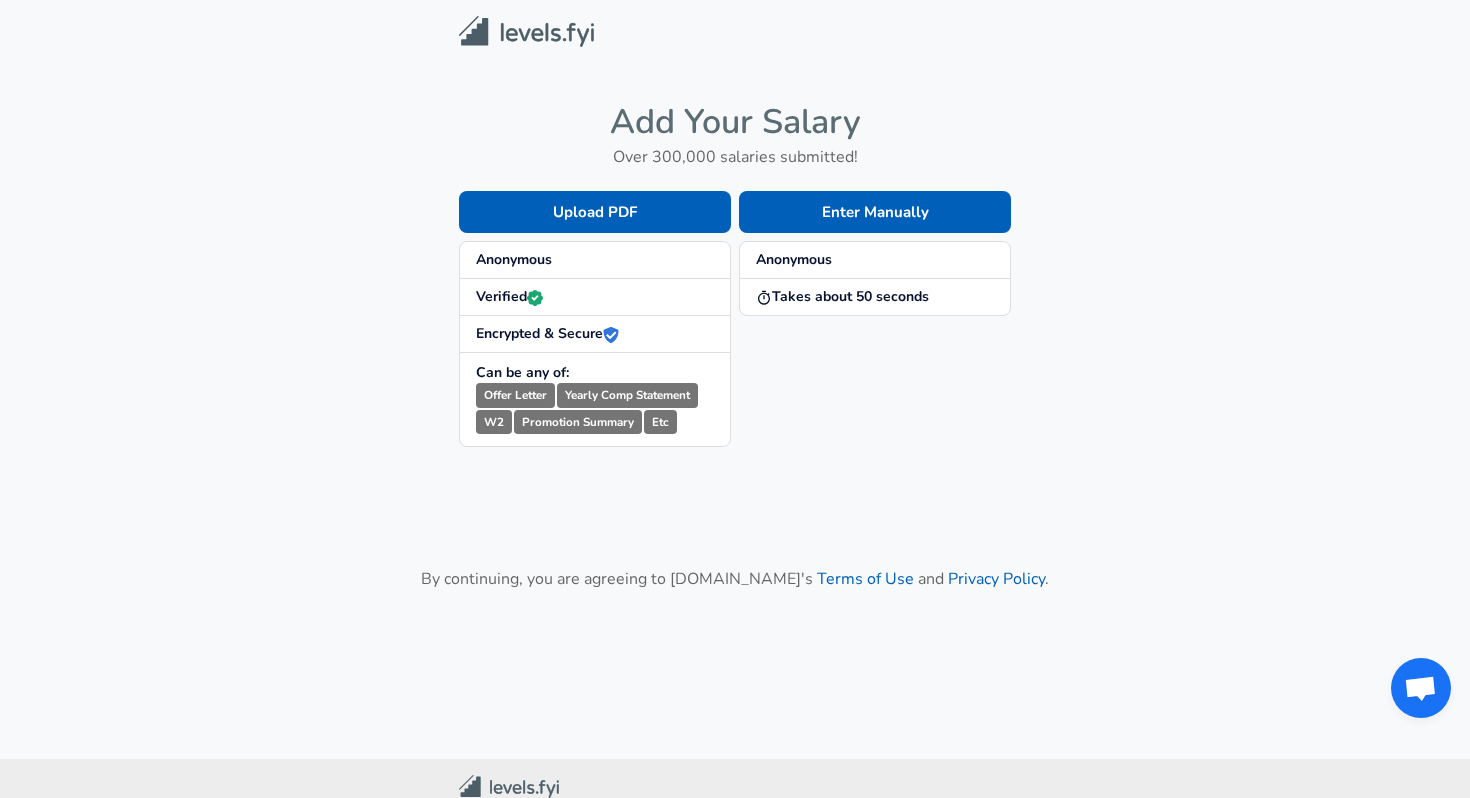 scroll, scrollTop: 0, scrollLeft: 0, axis: both 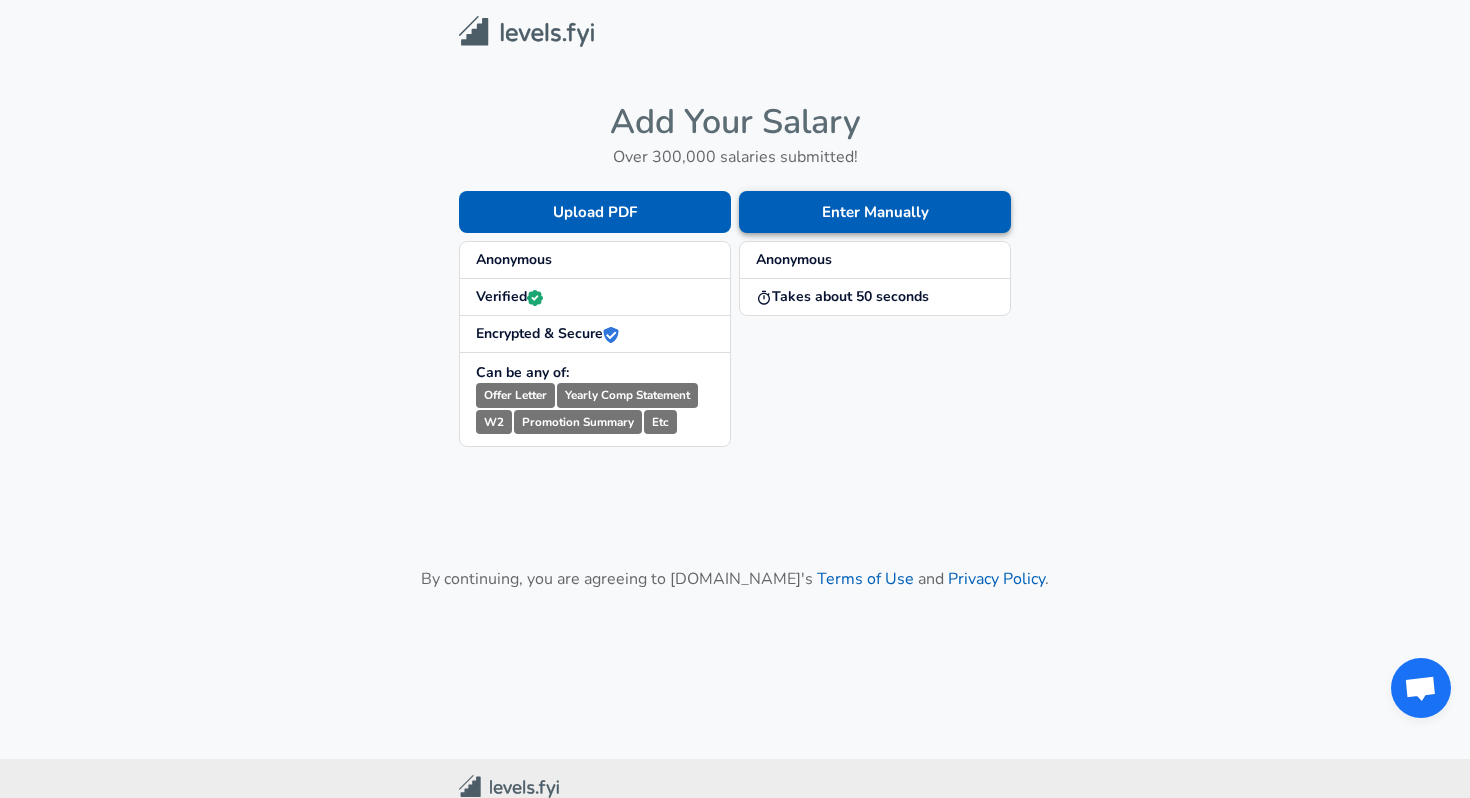 click on "Enter Manually" at bounding box center (875, 212) 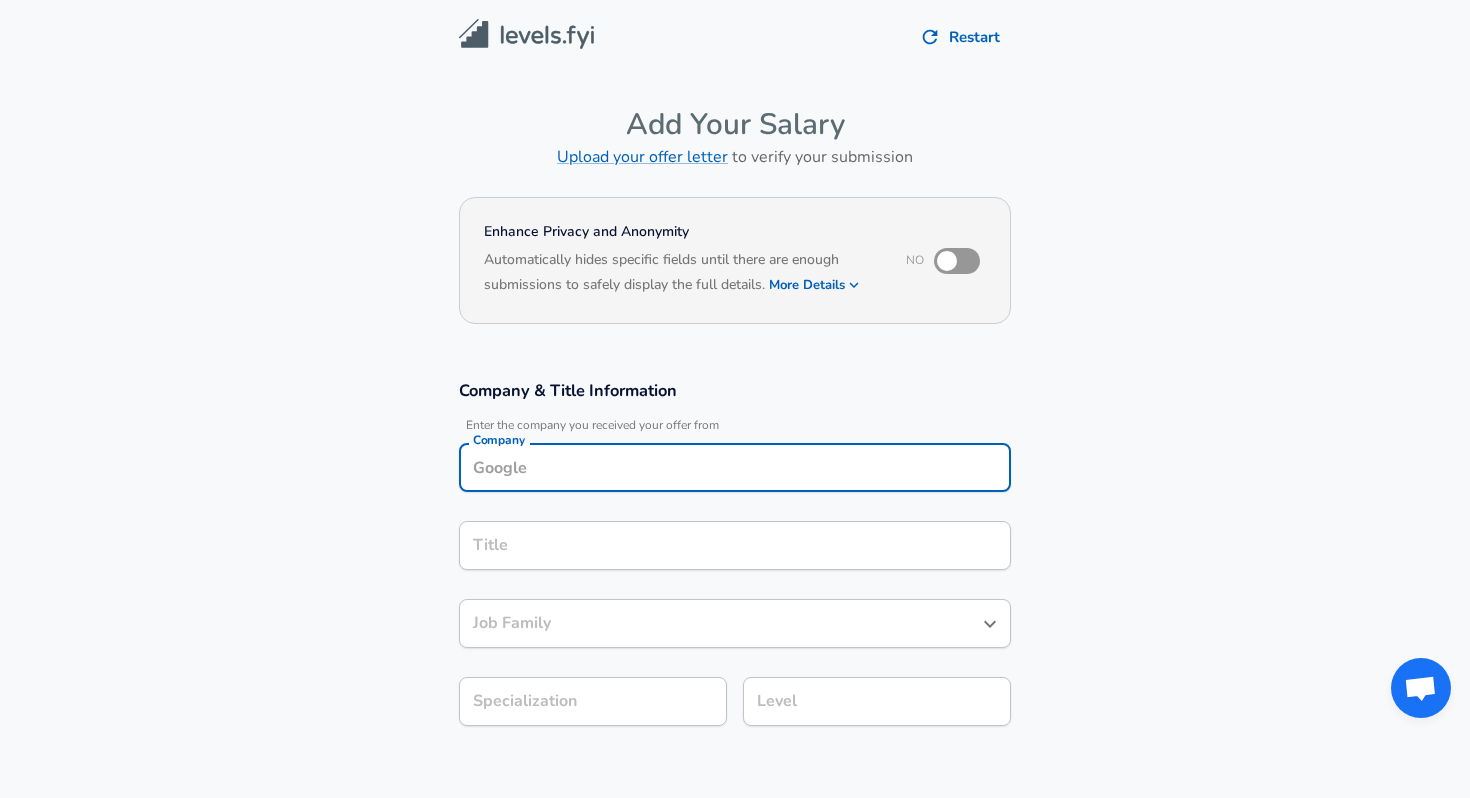 click on "Company" at bounding box center (735, 467) 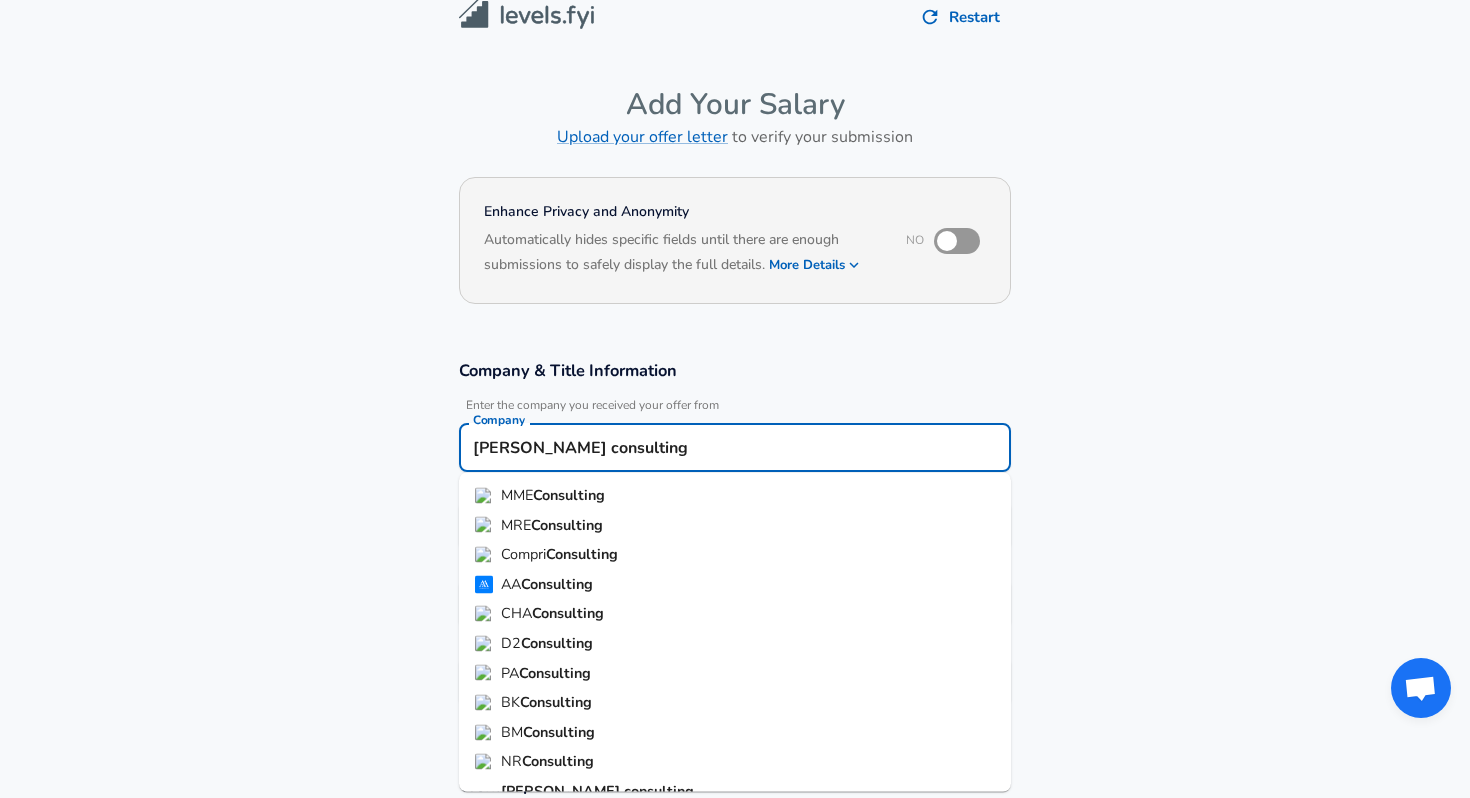 type on "[PERSON_NAME] consulting" 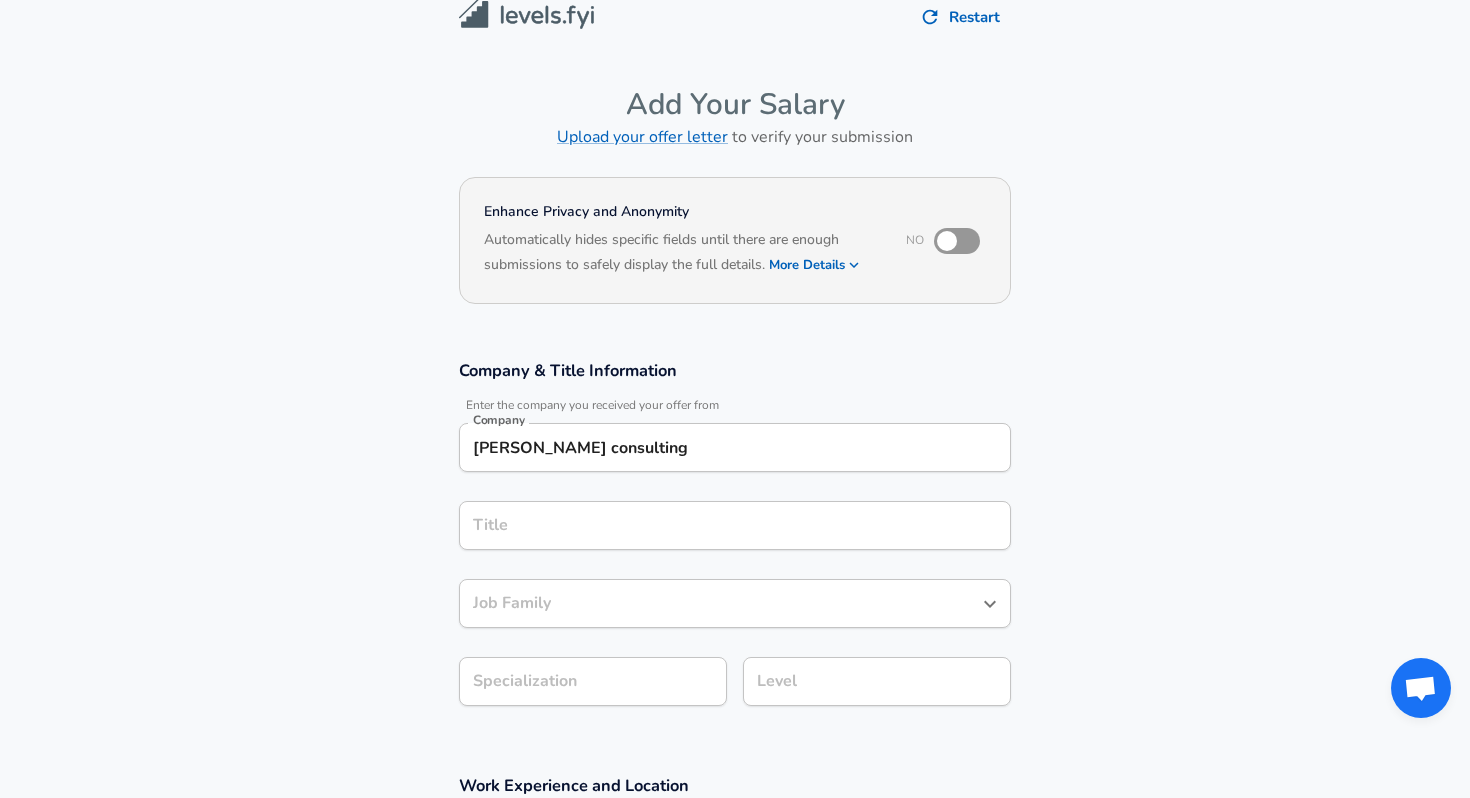 click on "[PERSON_NAME] consulting" at bounding box center (735, 447) 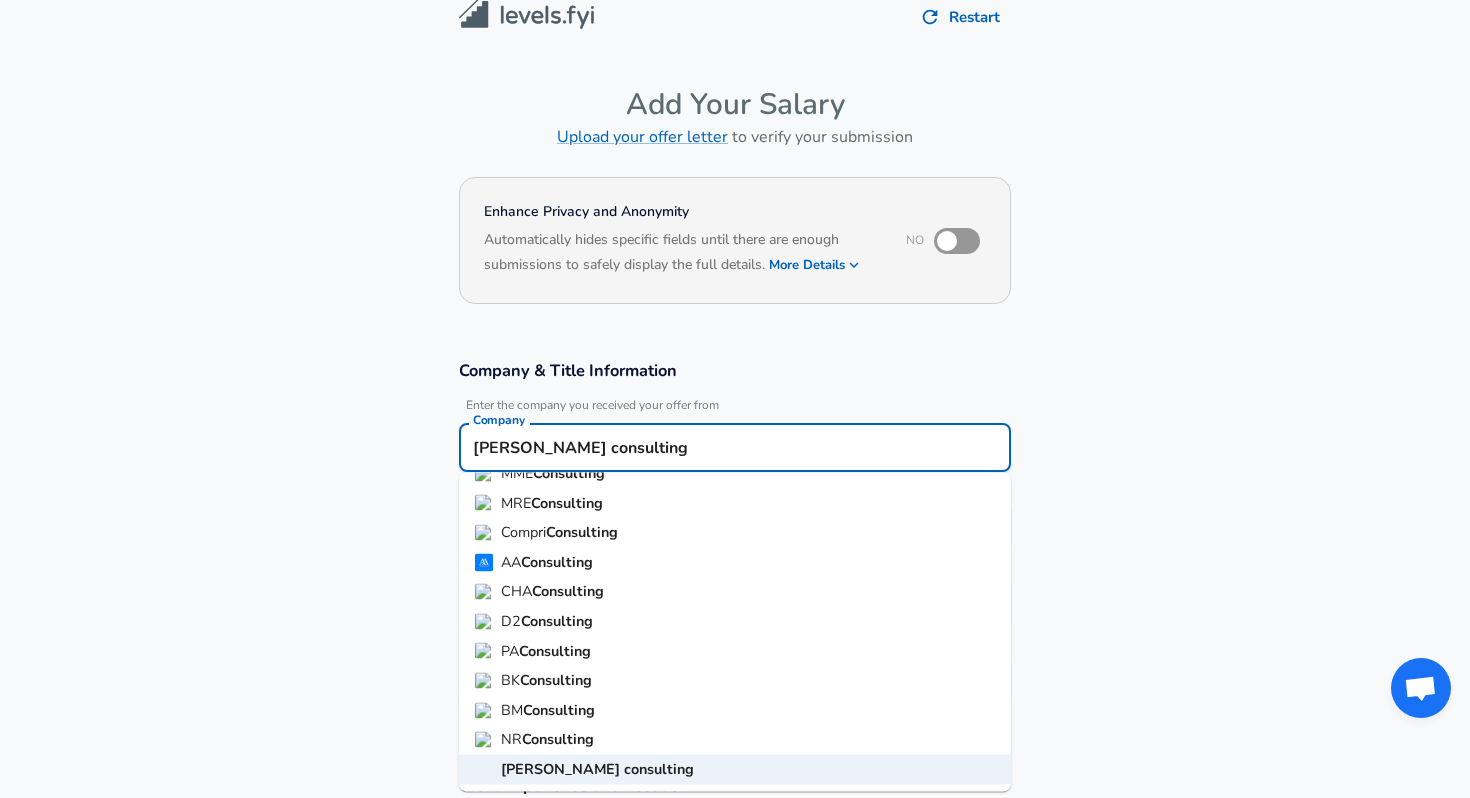 scroll, scrollTop: 0, scrollLeft: 0, axis: both 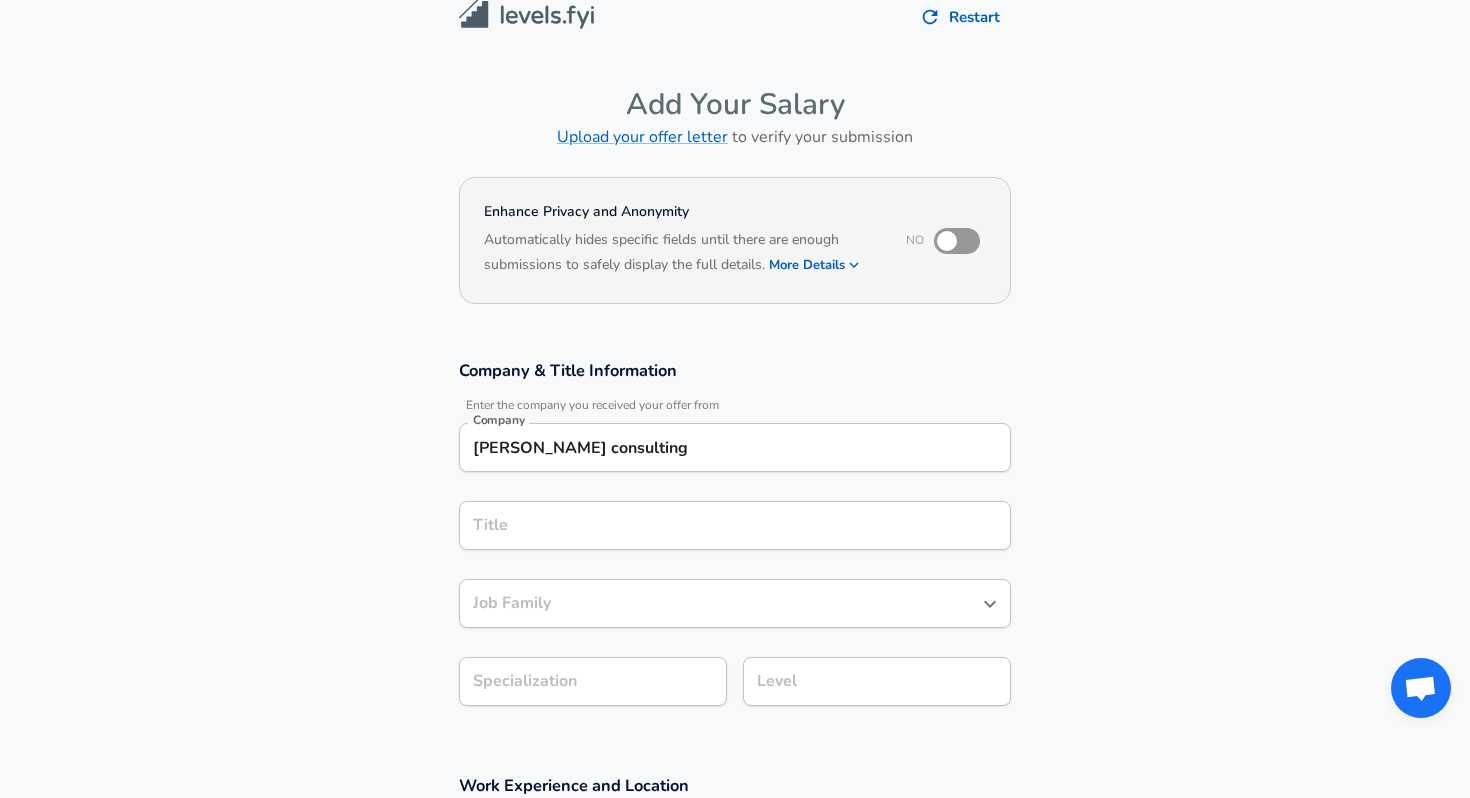 click on "Company & Title Information   Enter the company you received your offer from Company [PERSON_NAME] consulting Company Title Title Job Family Job Family Specialization Specialization Level Level" at bounding box center [735, 543] 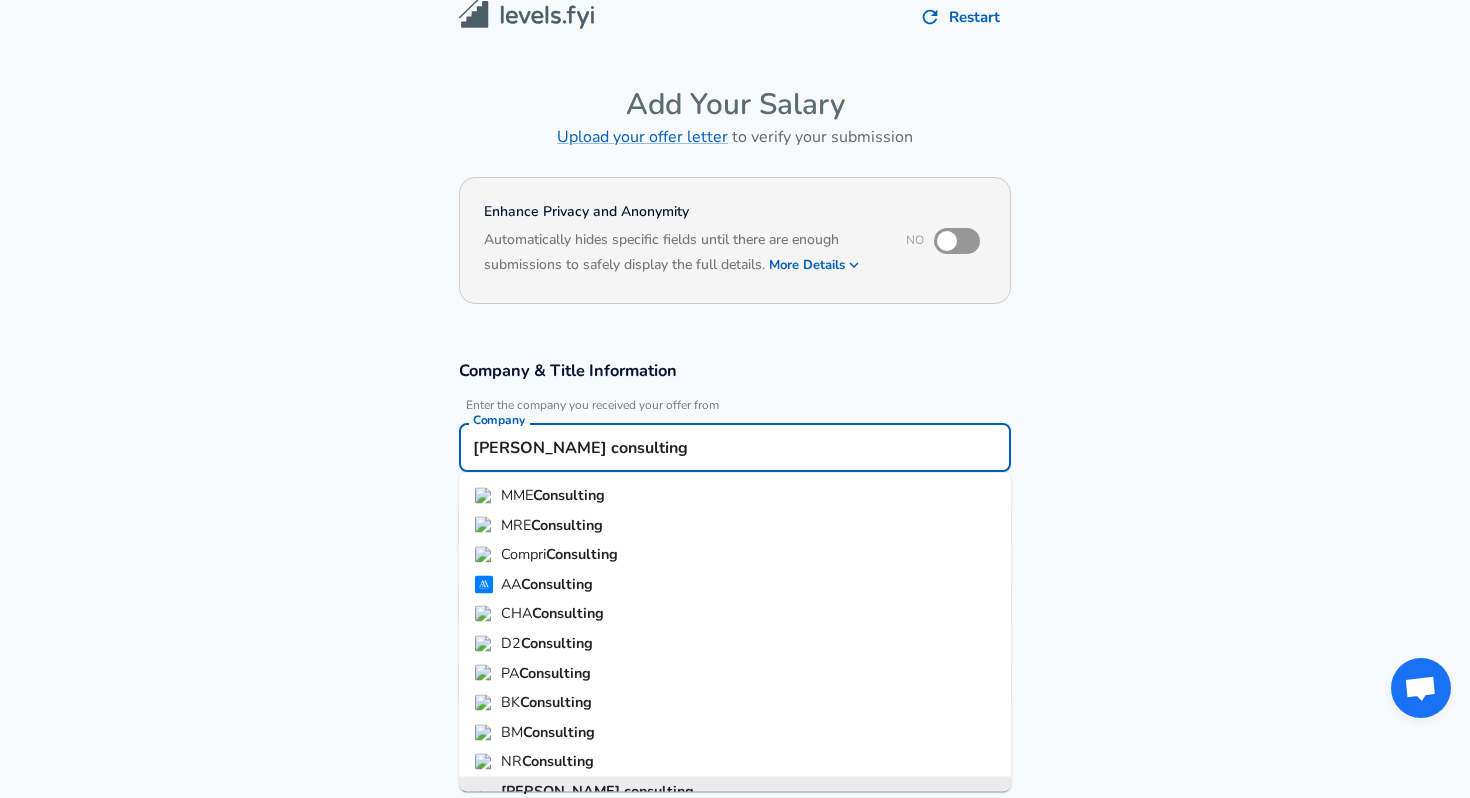 click on "[PERSON_NAME] consulting" at bounding box center (735, 447) 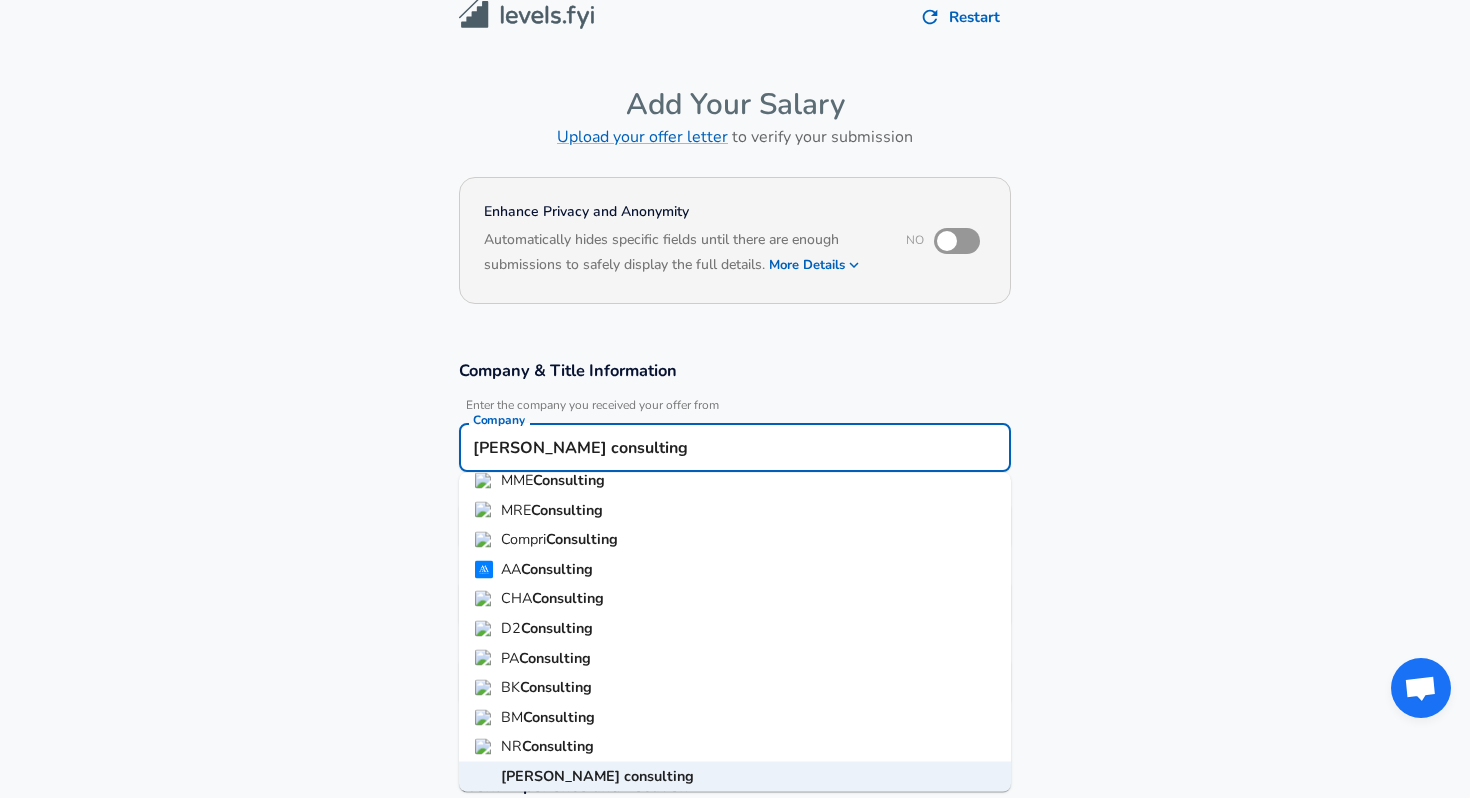 scroll, scrollTop: 22, scrollLeft: 0, axis: vertical 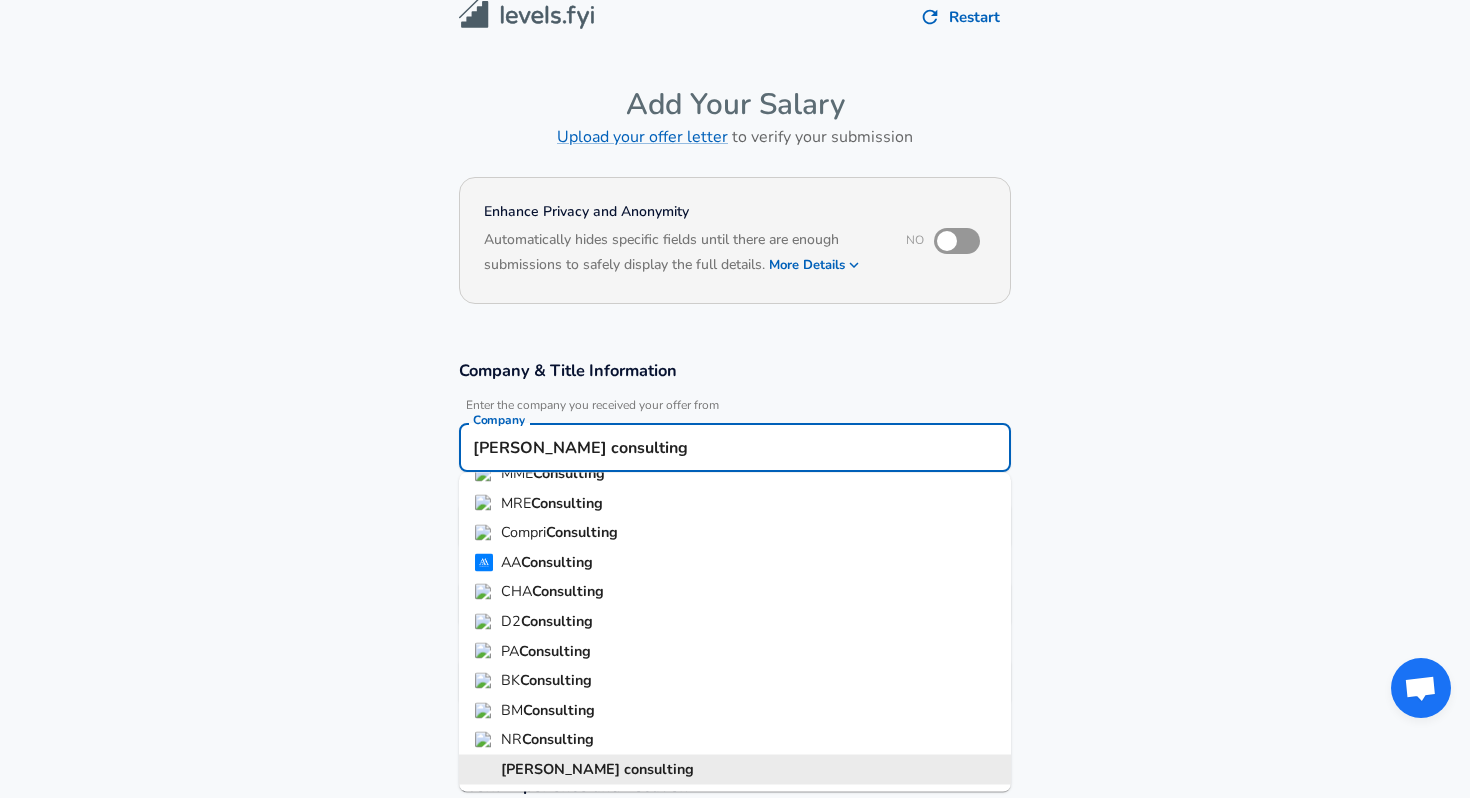 click on "consulting" at bounding box center (659, 769) 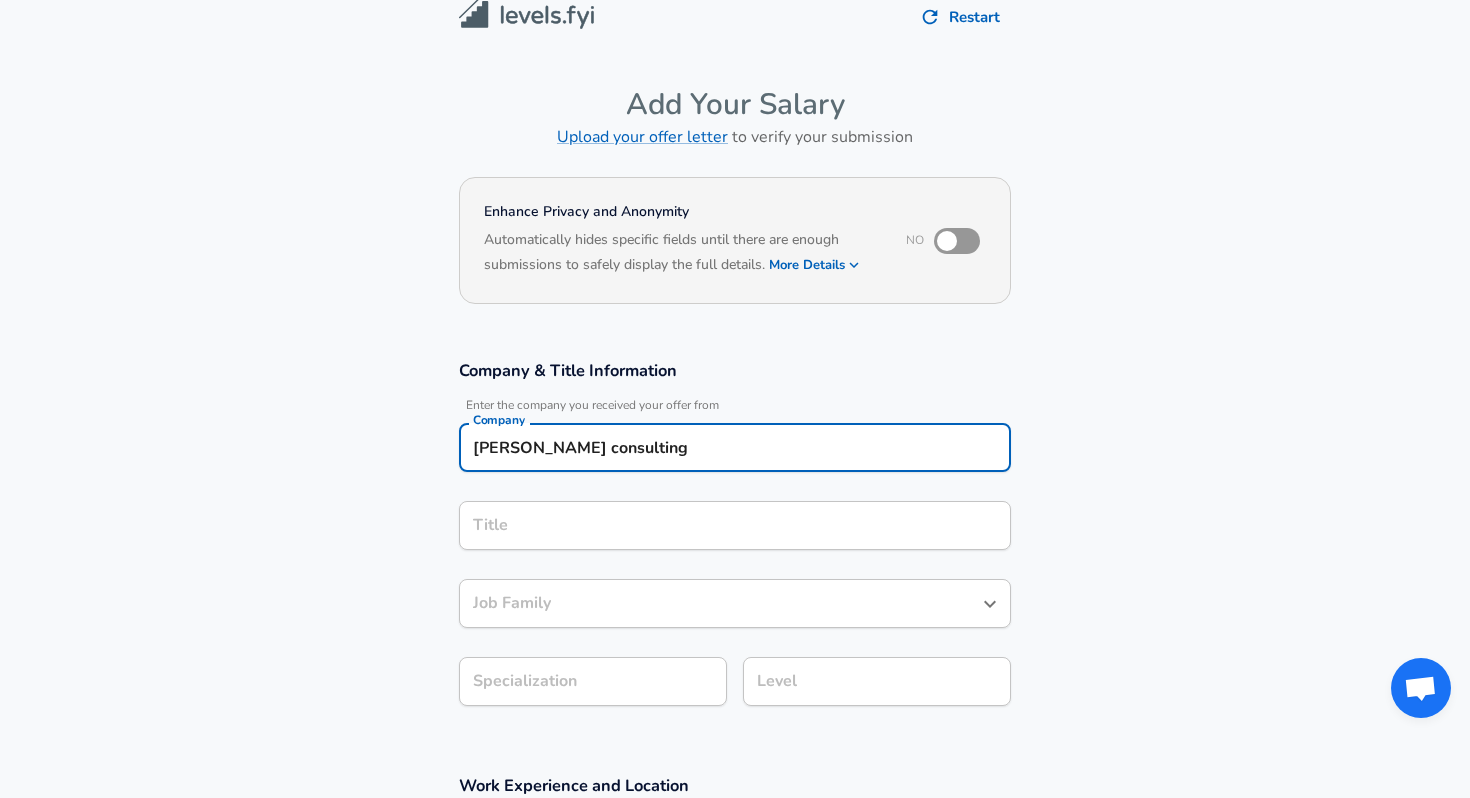 click on "Title" at bounding box center (735, 525) 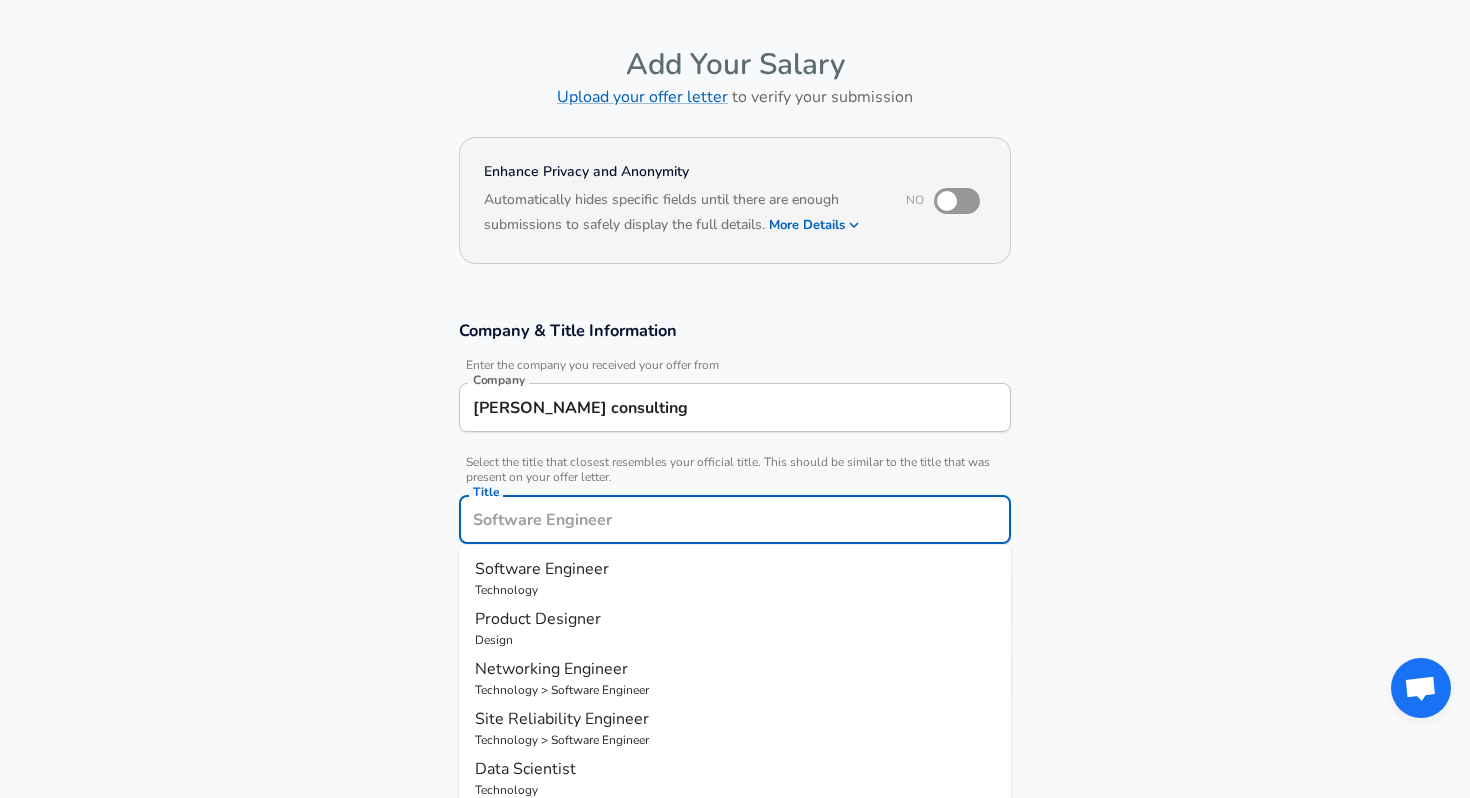 click on "Software Engineer" at bounding box center (542, 569) 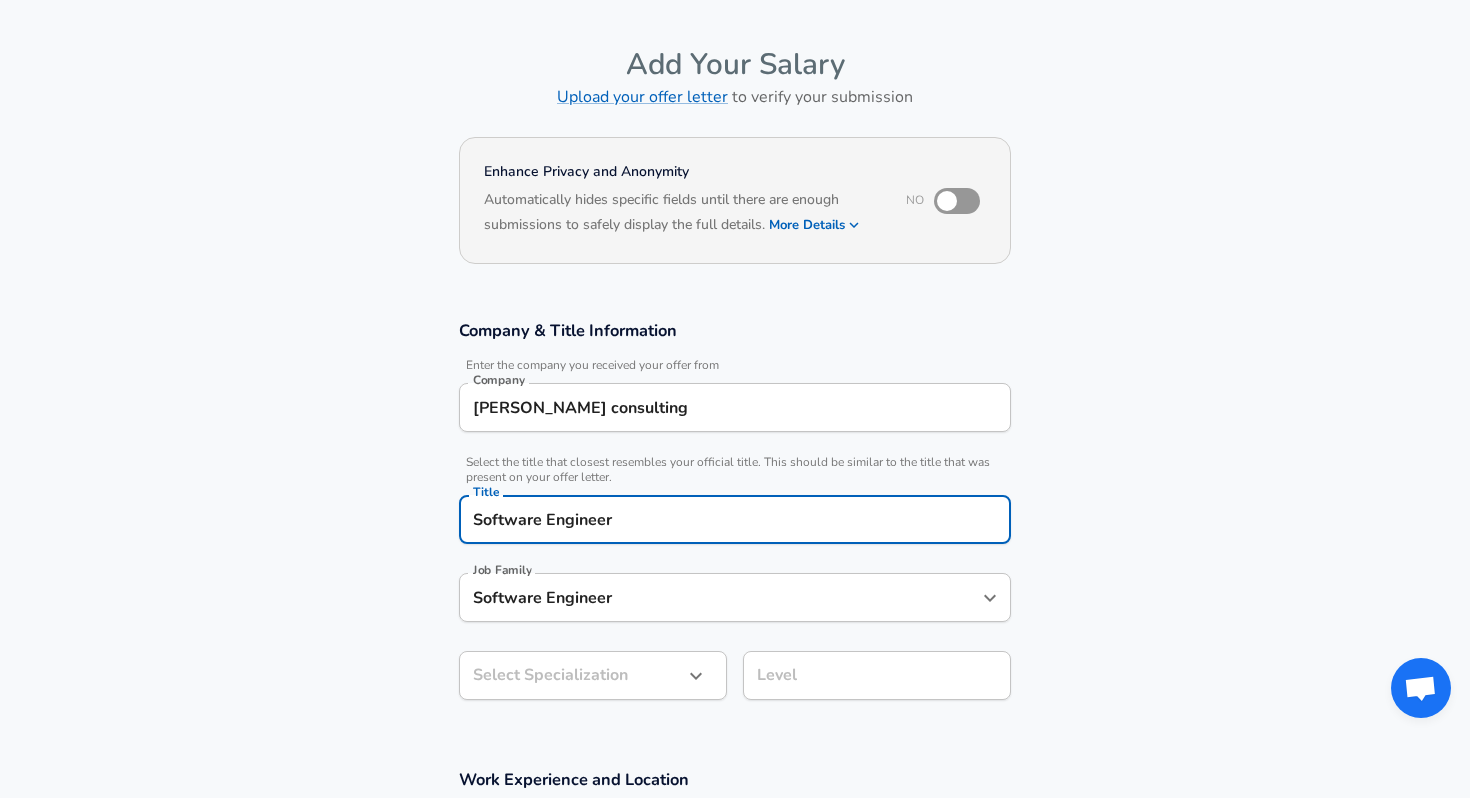 scroll, scrollTop: 0, scrollLeft: 0, axis: both 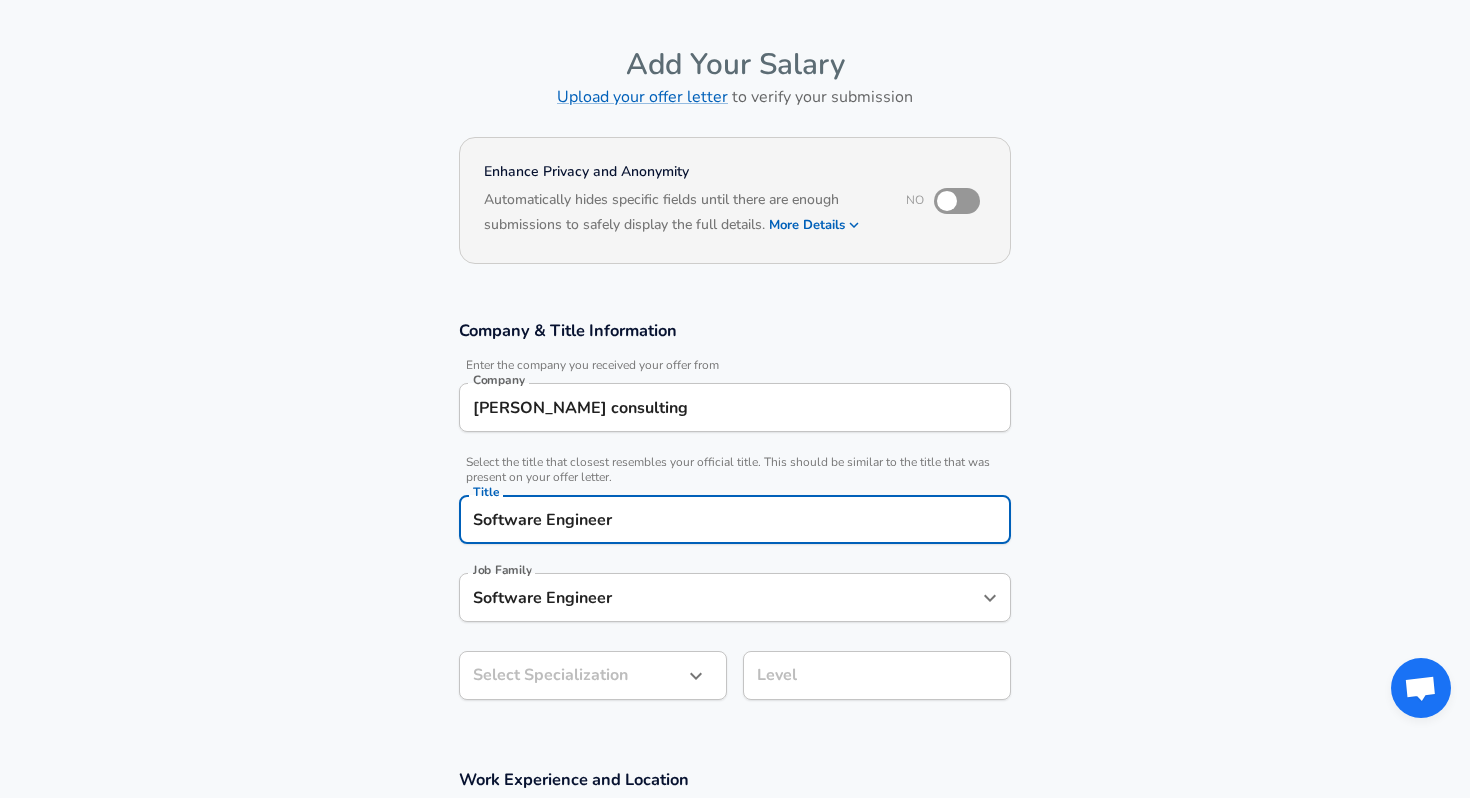 click on "Restart Add Your Salary Upload your offer letter   to verify your submission Enhance Privacy and Anonymity No Automatically hides specific fields until there are enough submissions to safely display the full details.   More Details Based on your submission and the data points that we have already collected, we will automatically hide and anonymize specific fields if there aren't enough data points to remain sufficiently anonymous. Company & Title Information   Enter the company you received your offer from Company [PERSON_NAME] consulting Company   Select the title that closest resembles your official title. This should be similar to the title that was present on your offer letter. Title Software Engineer Title Job Family Software Engineer Job Family Select Specialization ​ Select Specialization Level Level Work Experience and Location These compensation details are from the perspective of a: New Offer Employee Submit Salary By continuing, you are agreeing to [DOMAIN_NAME][PERSON_NAME]'s   Terms of Use   and   Privacy Policy ." at bounding box center [735, 339] 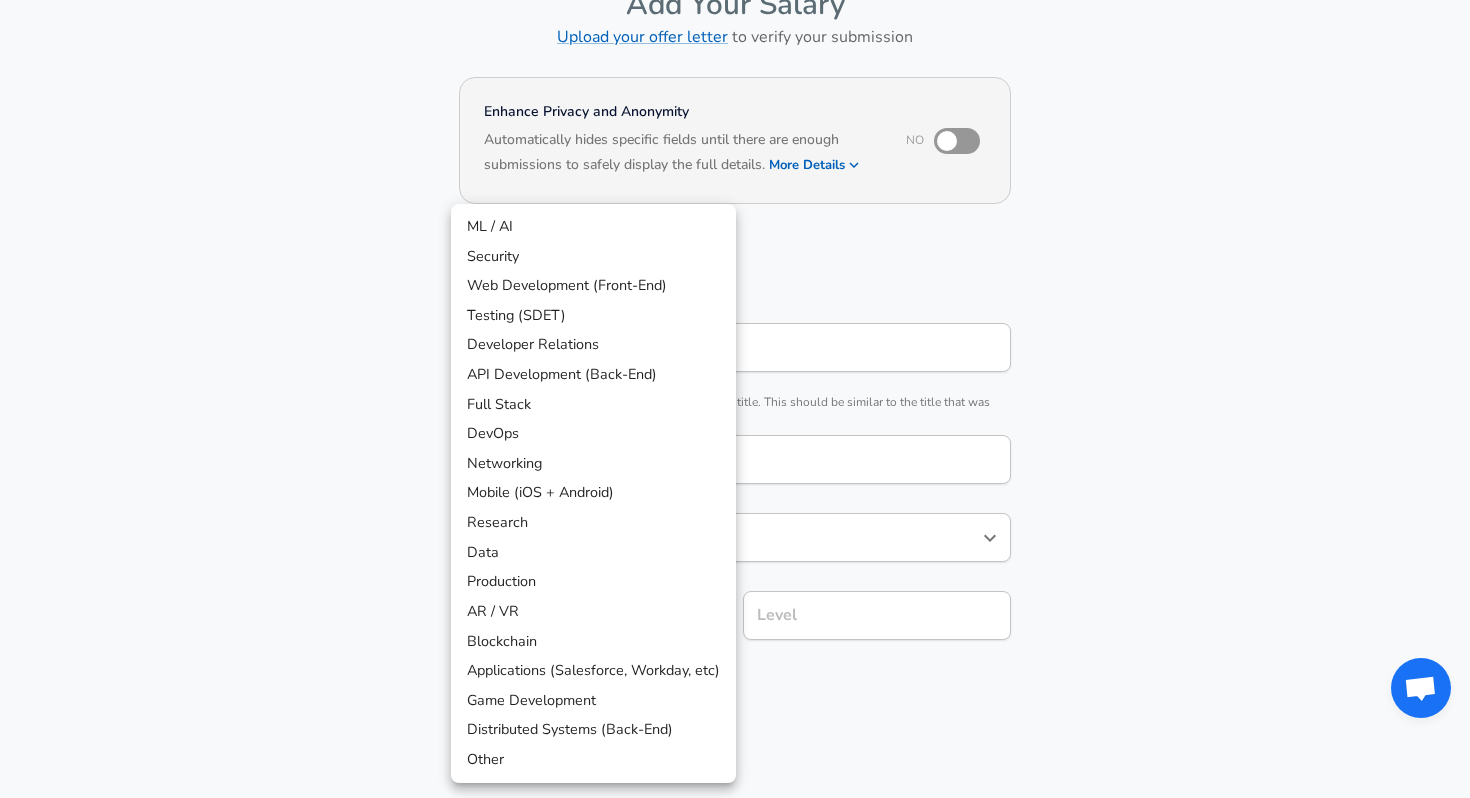 click on "Data" at bounding box center (593, 553) 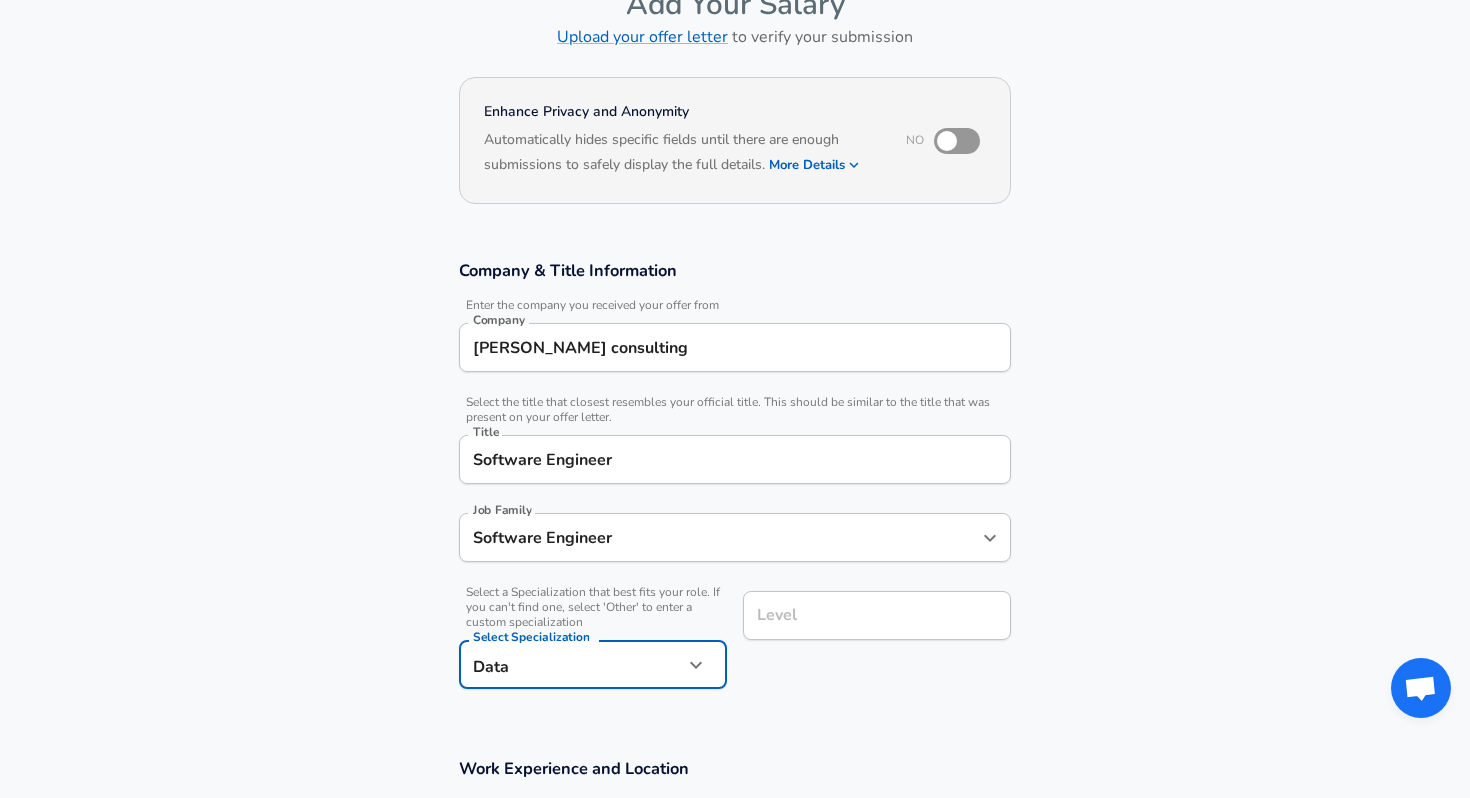 scroll, scrollTop: 160, scrollLeft: 0, axis: vertical 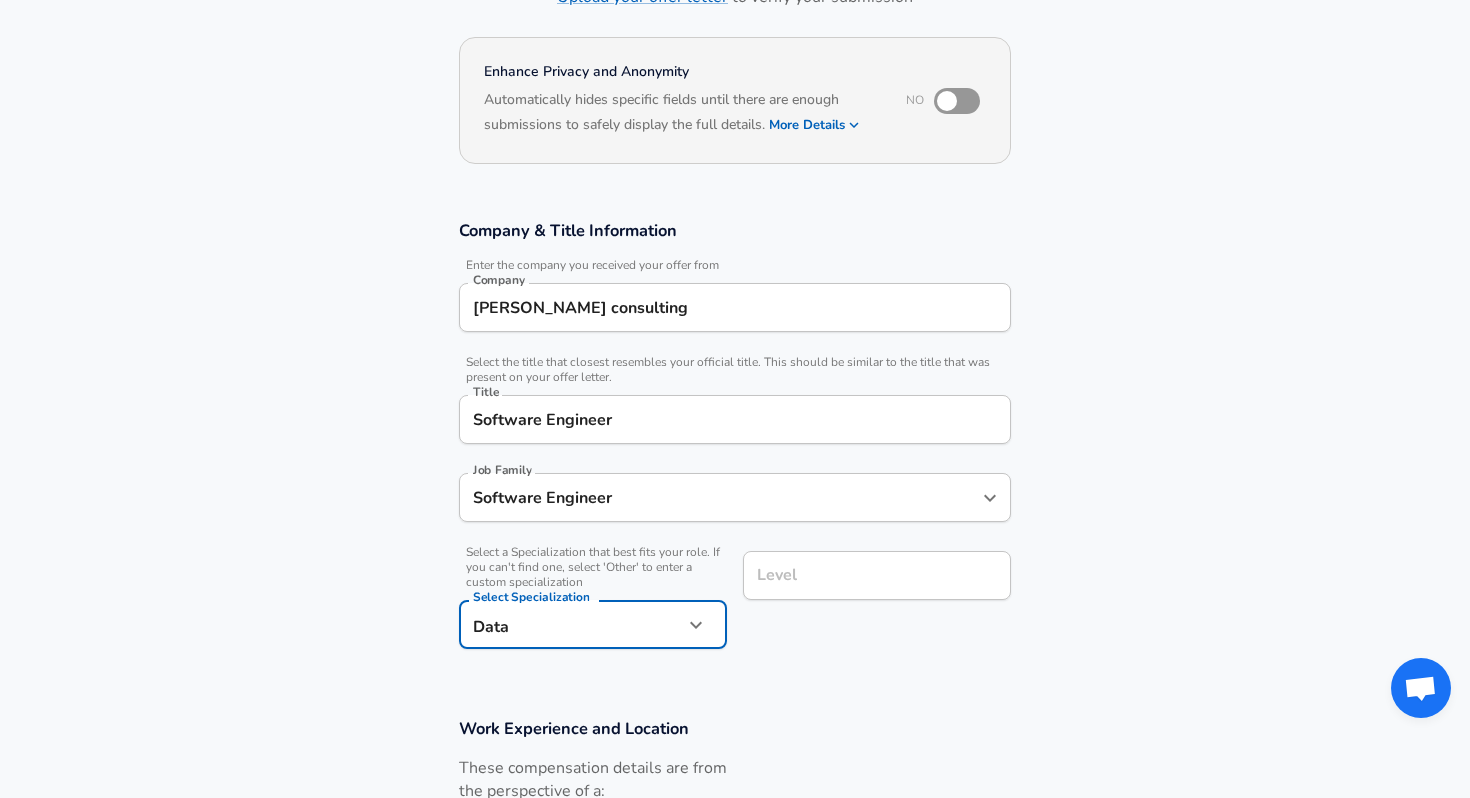 click on "Level" at bounding box center (877, 575) 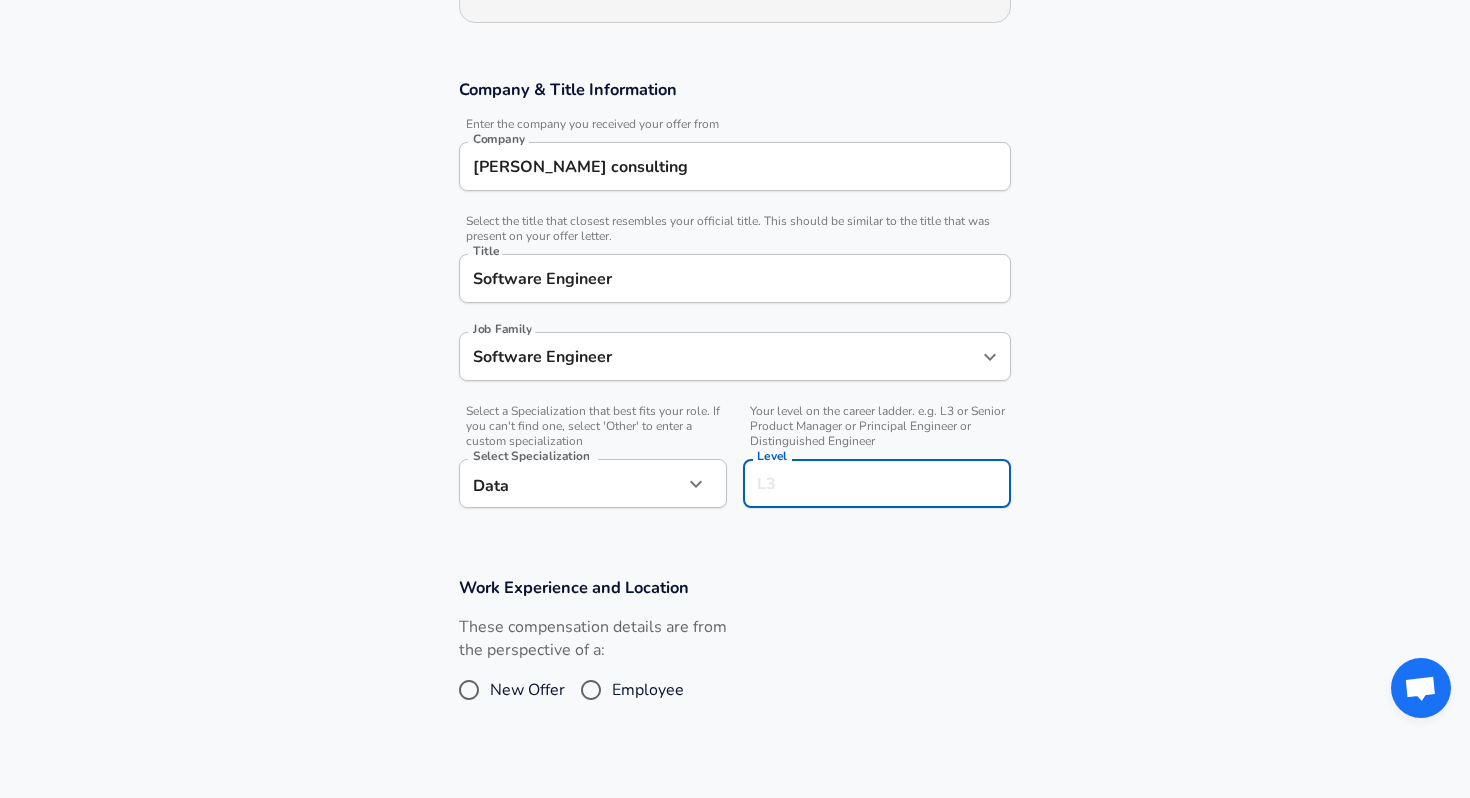 scroll, scrollTop: 348, scrollLeft: 0, axis: vertical 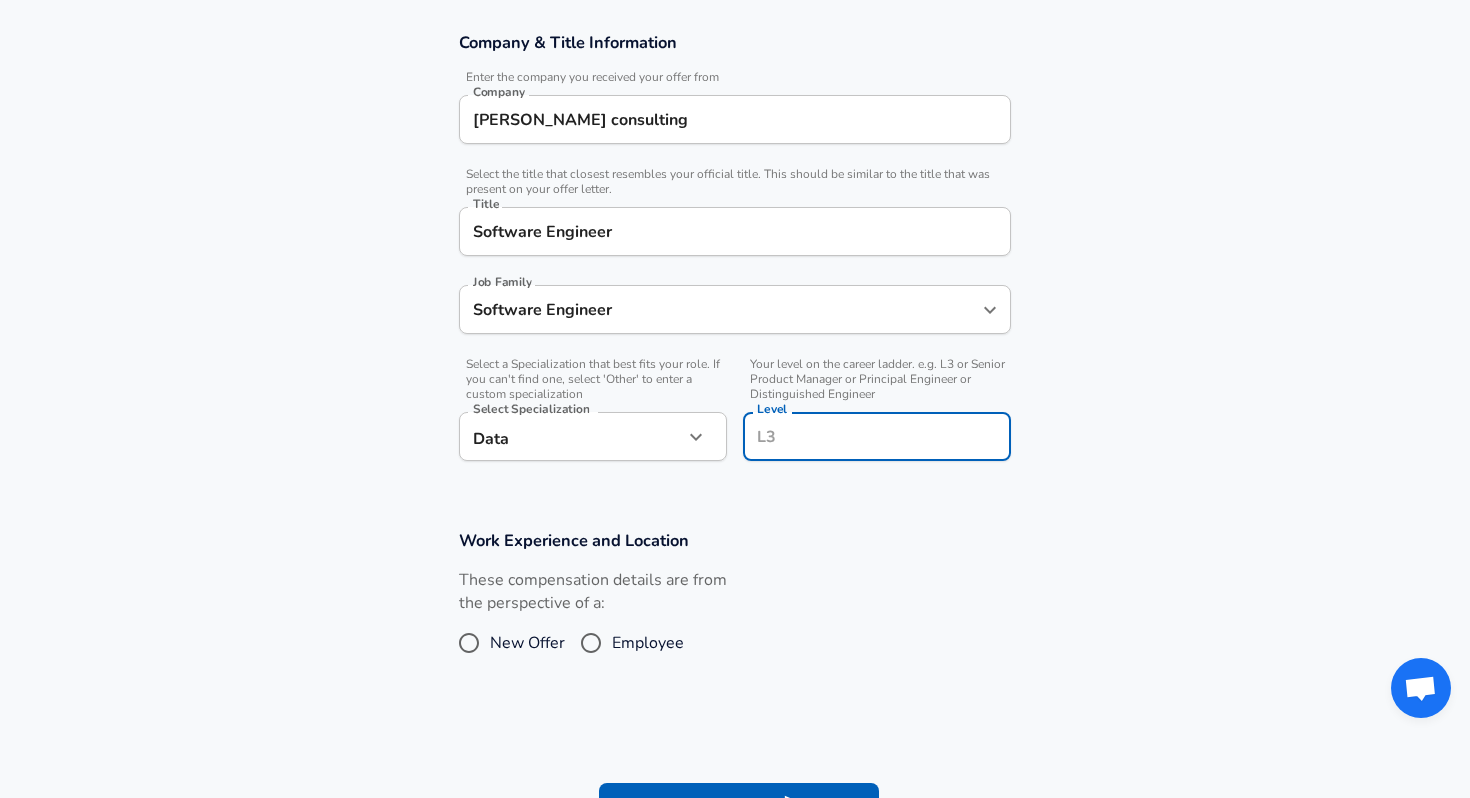 click on "These compensation details are from the perspective of a: New Offer Employee" at bounding box center (727, 622) 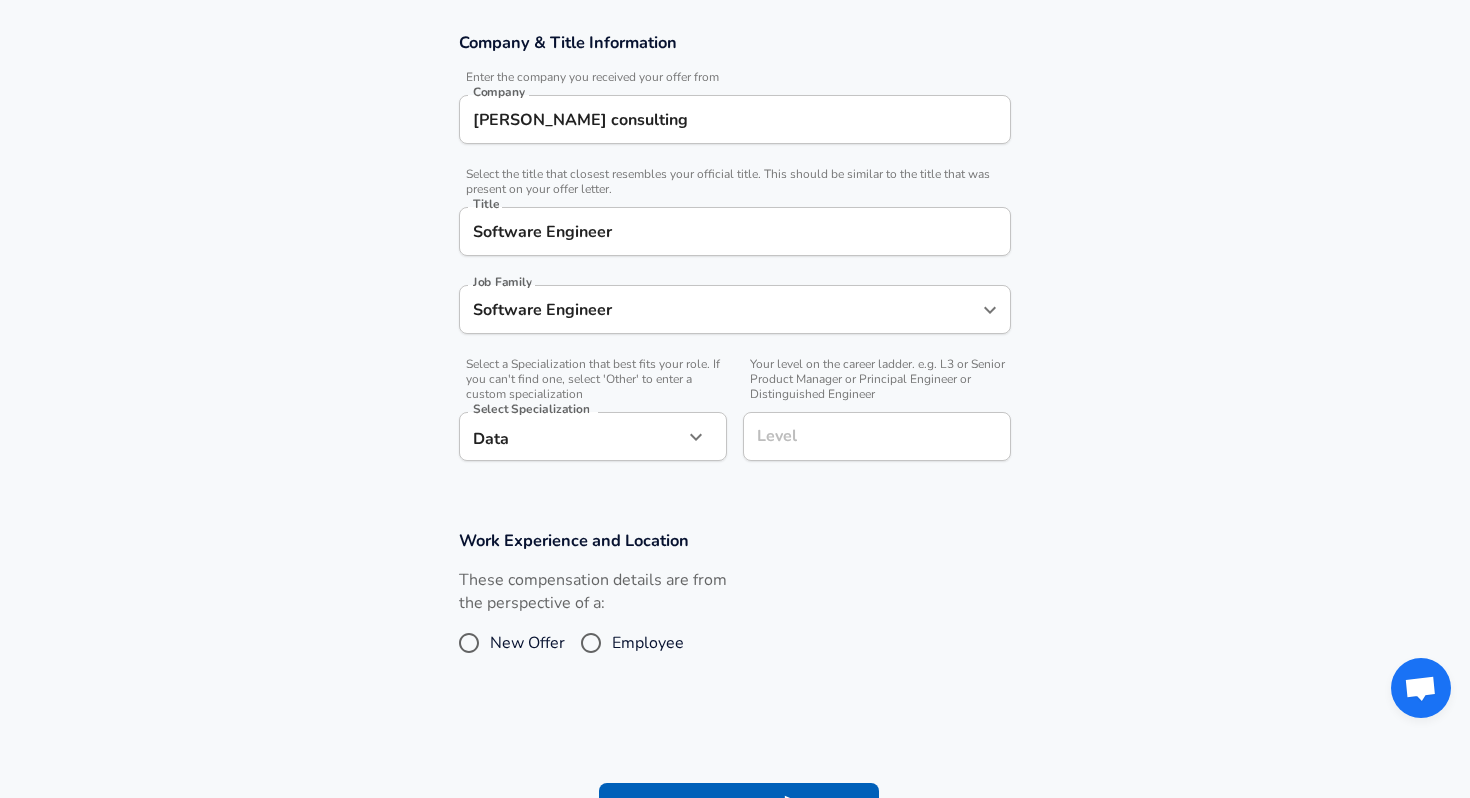 click on "Employee" at bounding box center (591, 643) 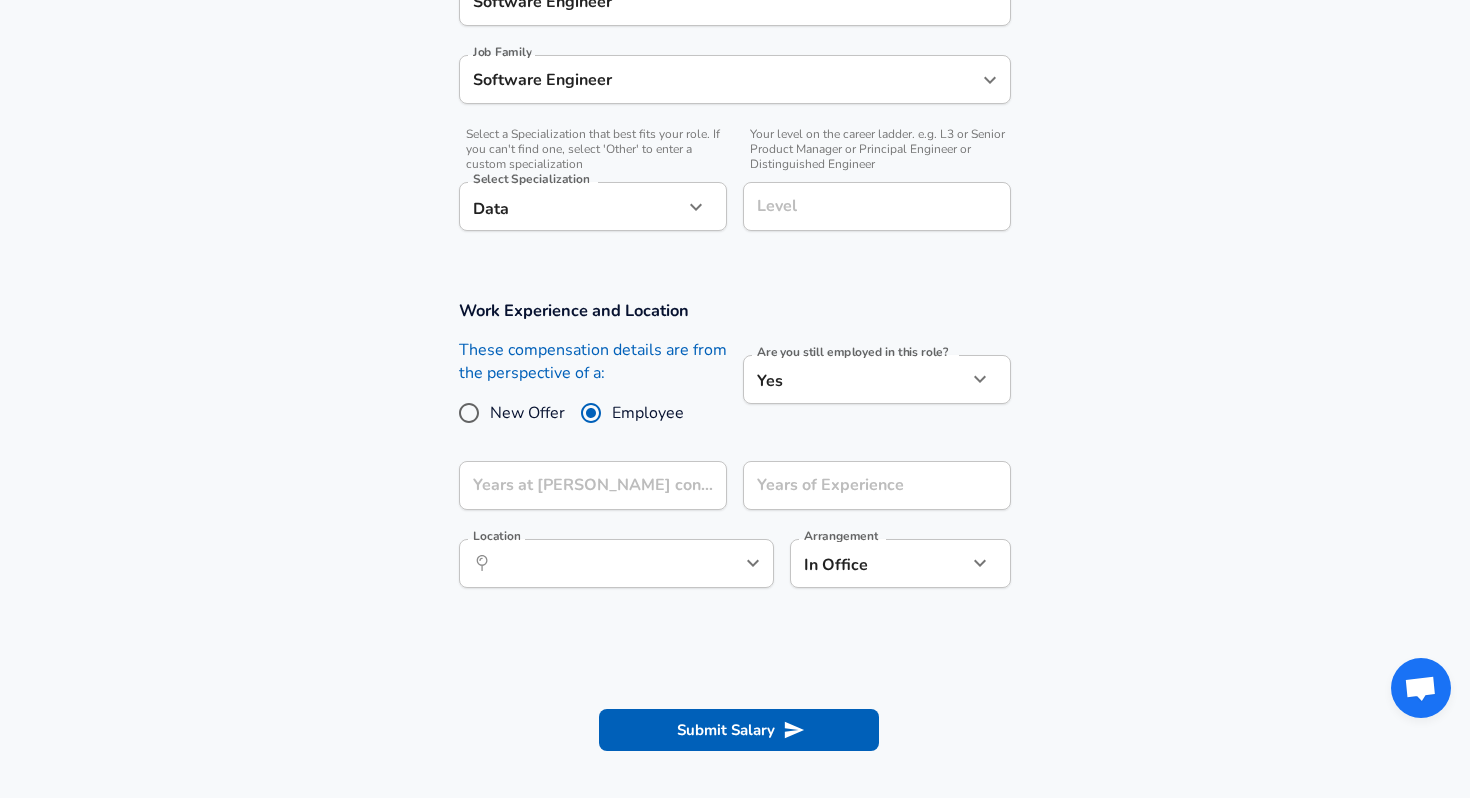 scroll, scrollTop: 604, scrollLeft: 0, axis: vertical 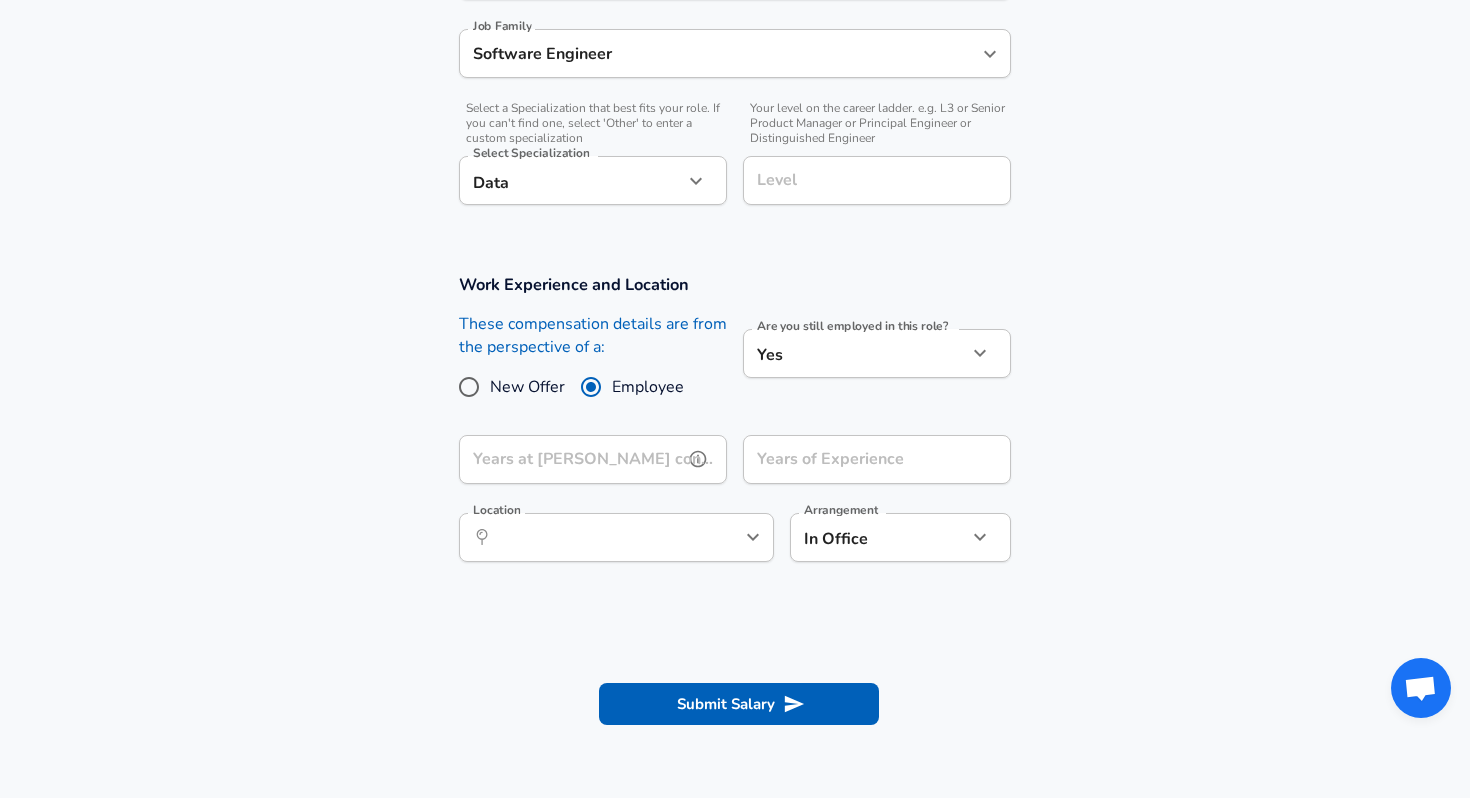 click on "Years at [PERSON_NAME] consulting" at bounding box center (571, 459) 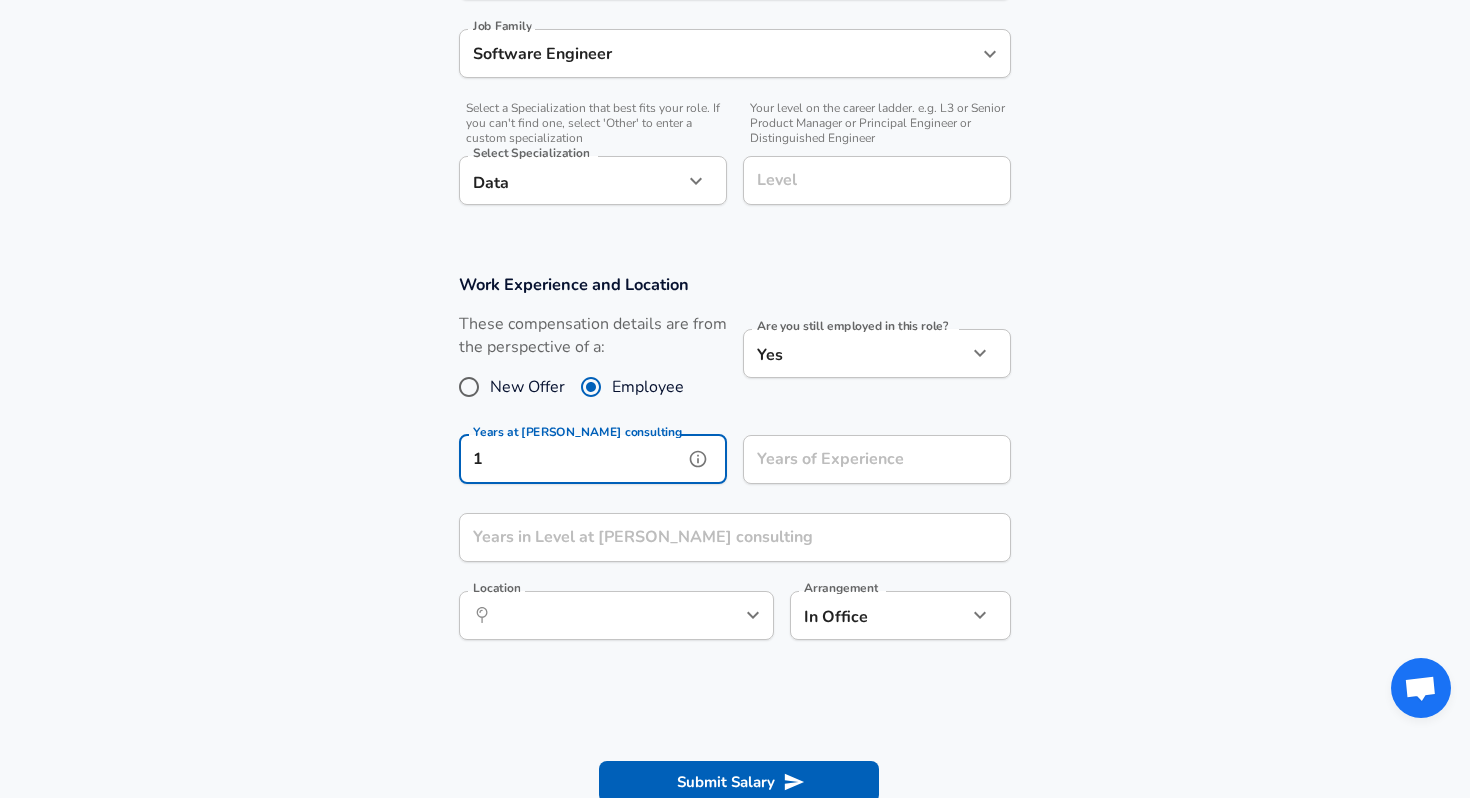 type on "1" 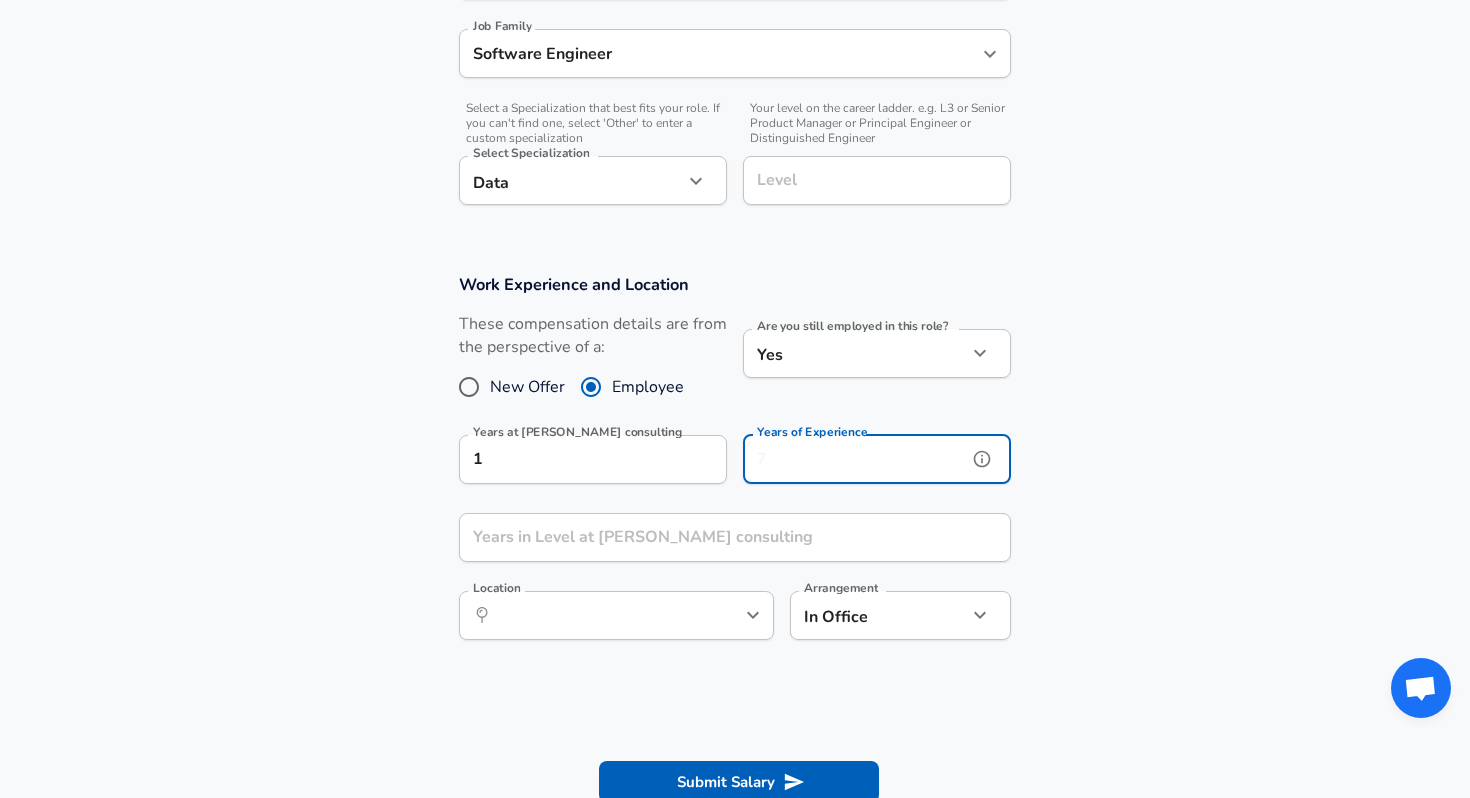 click on "Years of Experience" at bounding box center [855, 459] 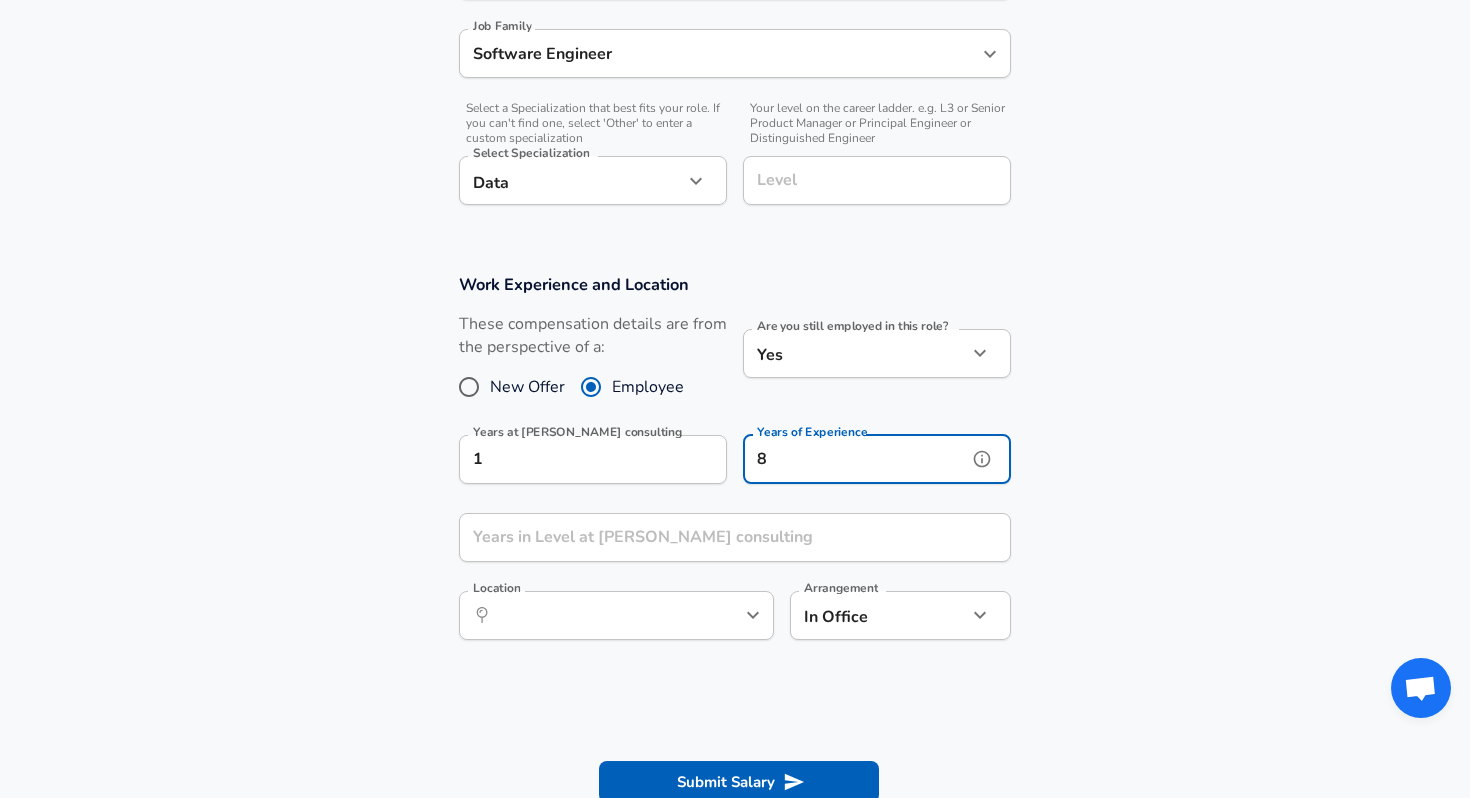 type on "8" 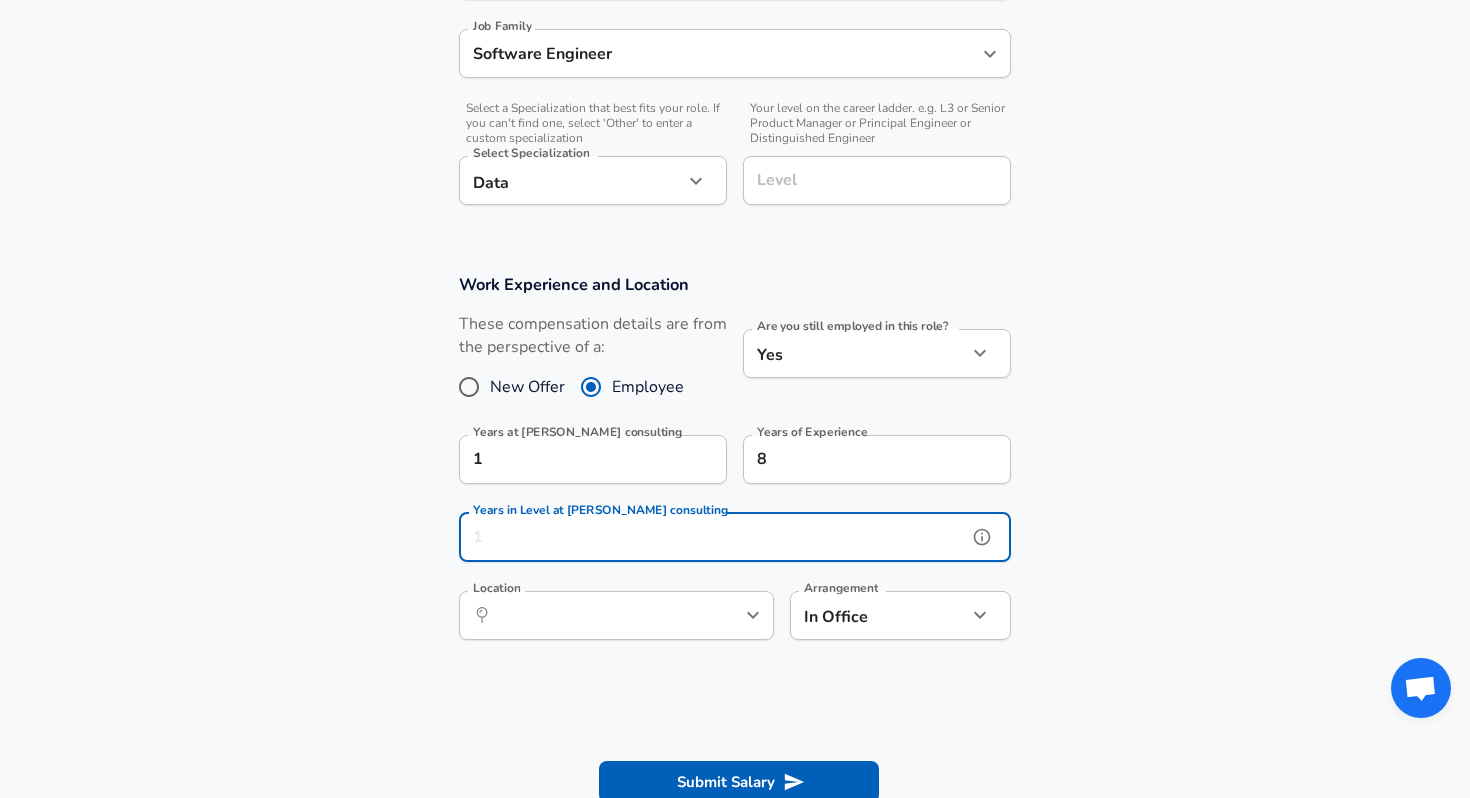 click on "Years in Level at [PERSON_NAME] consulting" at bounding box center (713, 537) 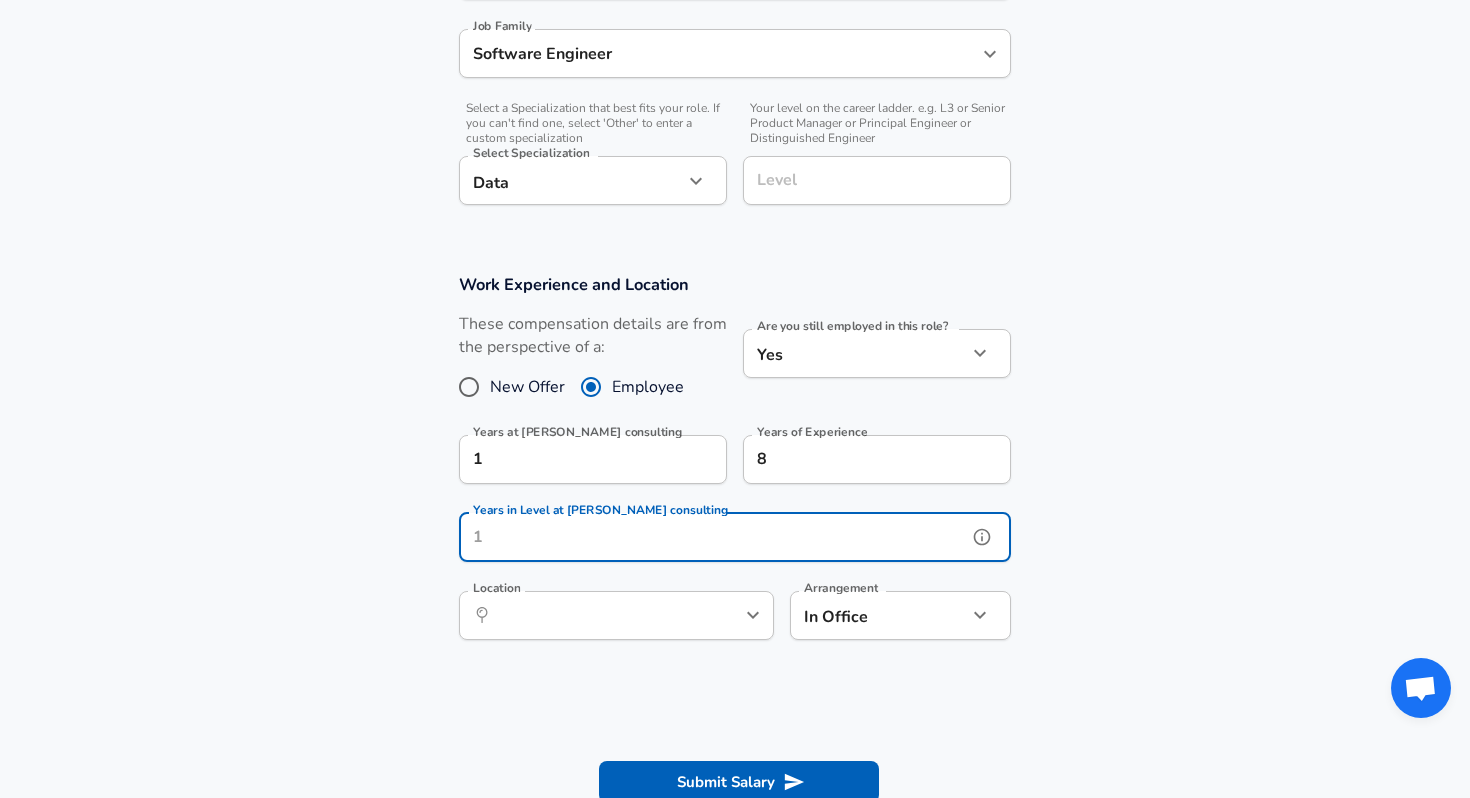 type on "1" 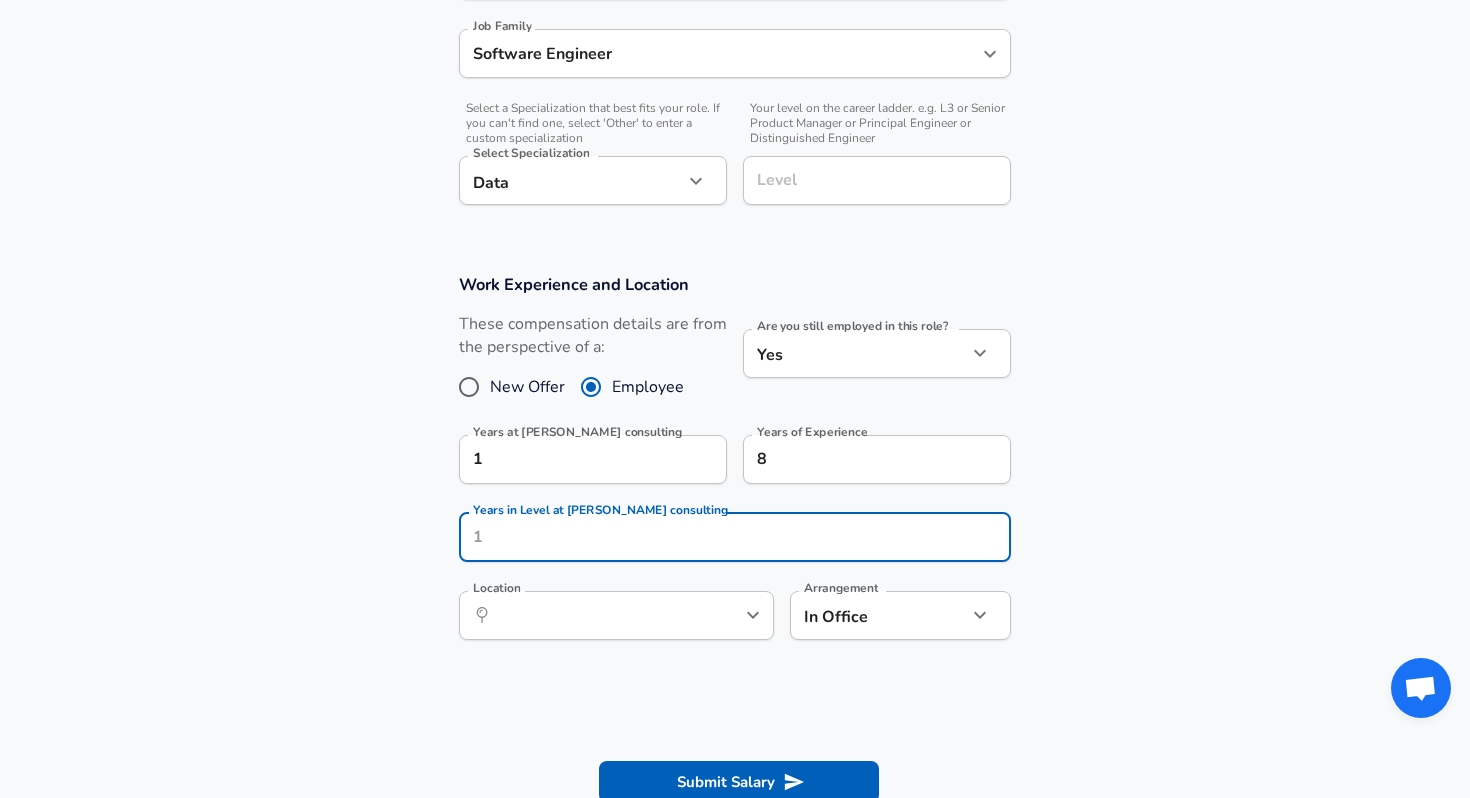 click on "Work Experience and Location These compensation details are from the perspective of a: New Offer Employee Are you still employed in this role? Yes yes Are you still employed in this role? Years at [PERSON_NAME] consulting 1 Years at [PERSON_NAME] consulting Years of Experience 8 Years of Experience Years in Level at [PERSON_NAME] consulting Years in Level at [PERSON_NAME] consulting Location ​ Location Arrangement In Office office Arrangement" at bounding box center [735, 467] 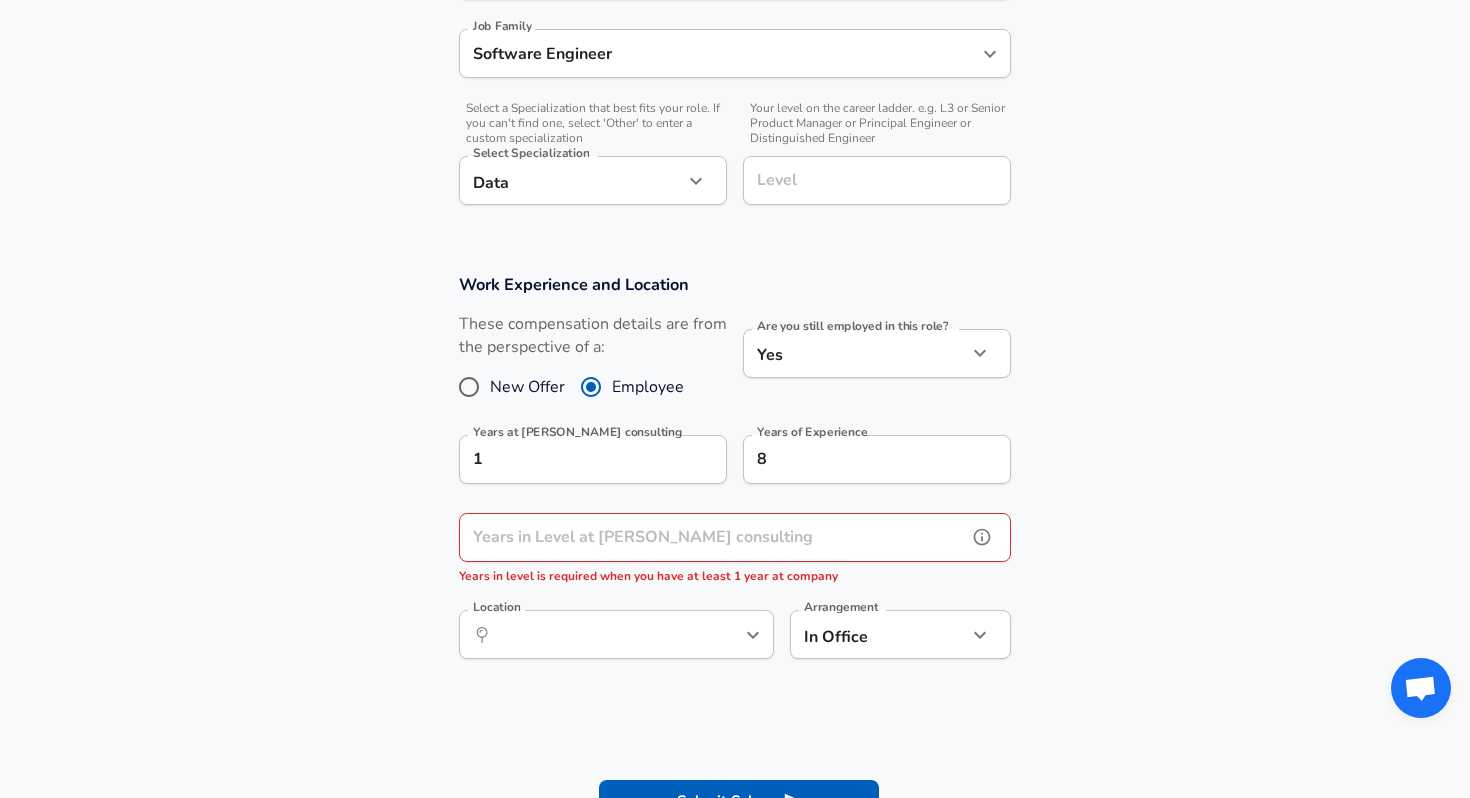 click on "Years in Level at [PERSON_NAME] consulting" at bounding box center [713, 537] 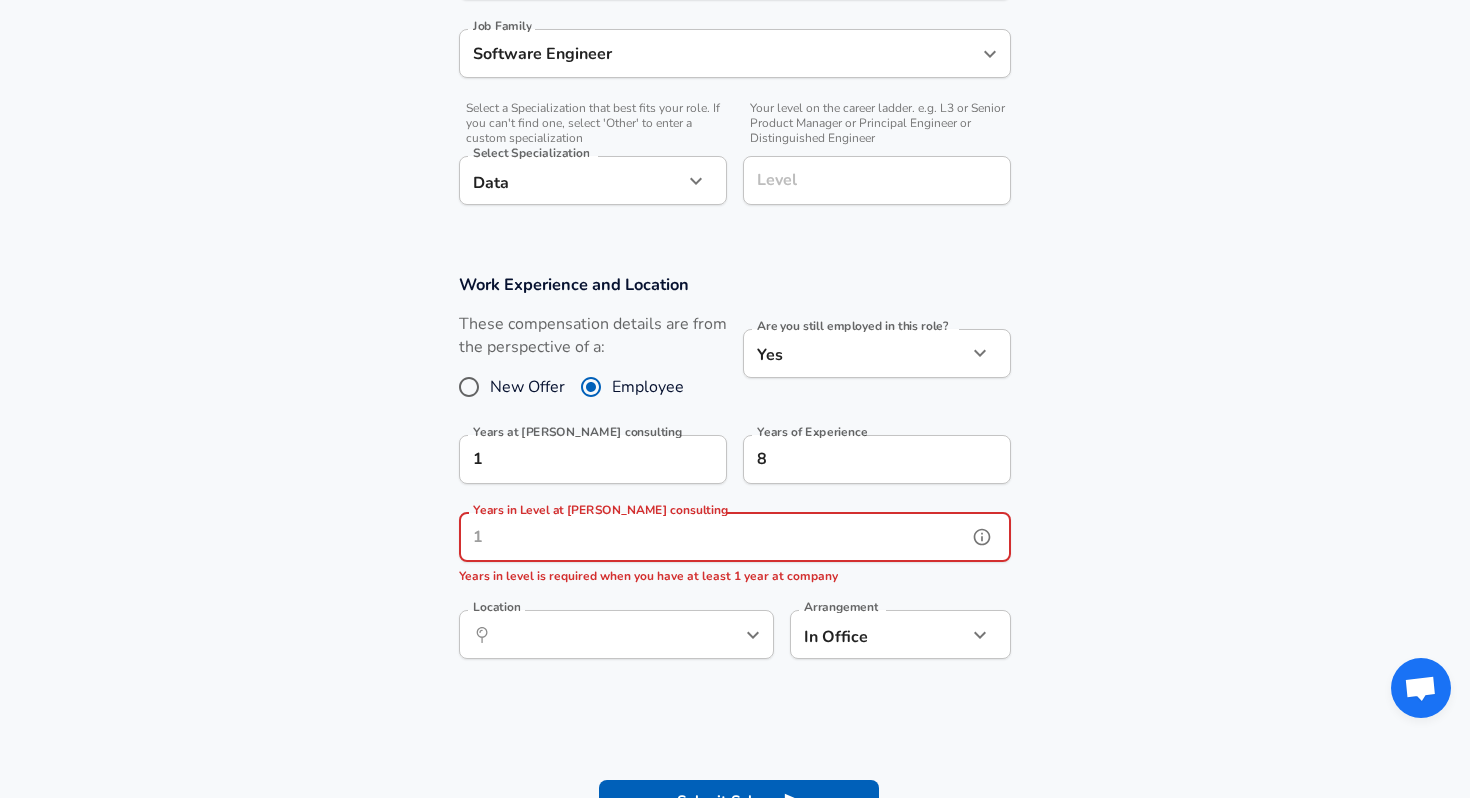 click 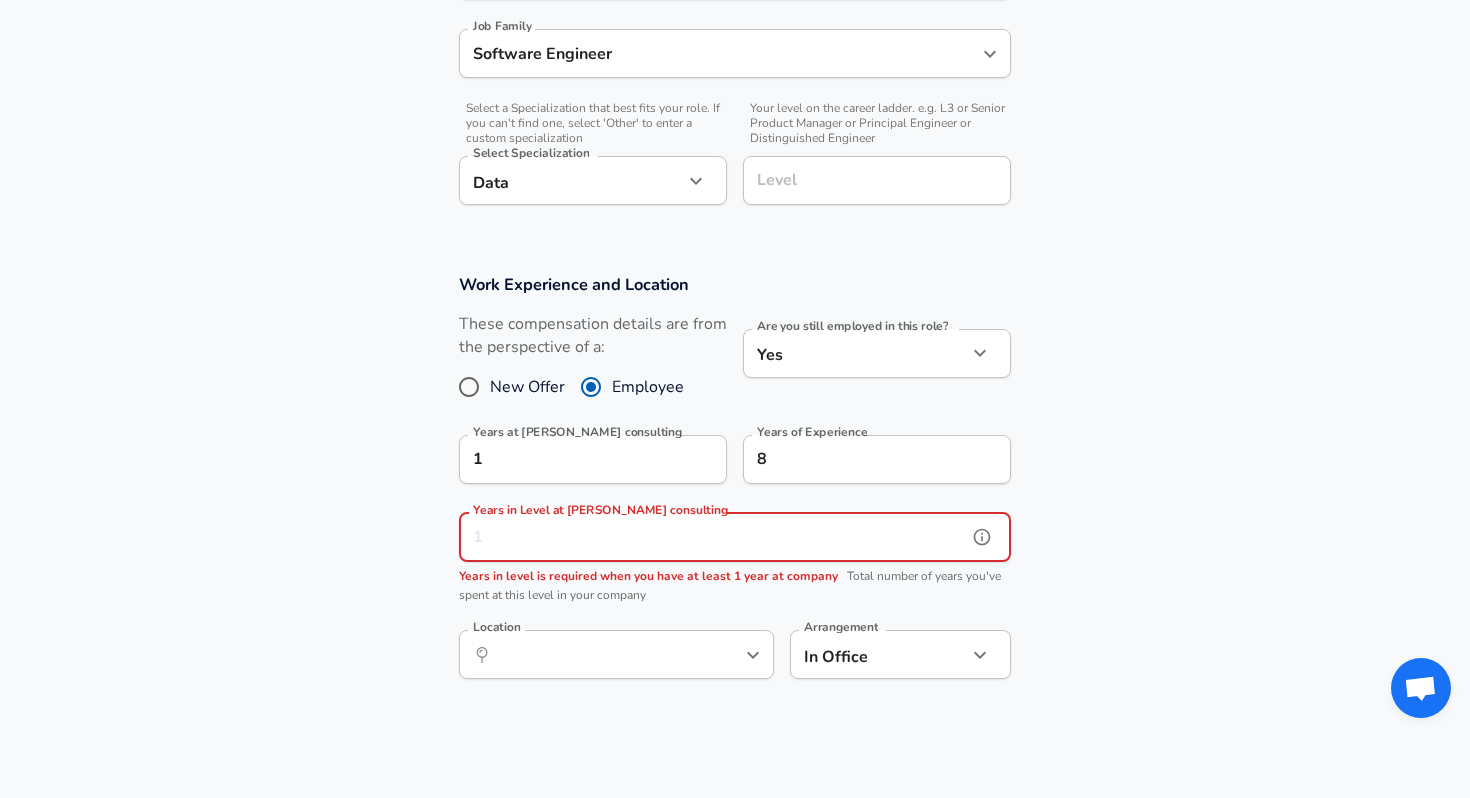 click on "Years in Level at [PERSON_NAME] consulting" at bounding box center (713, 537) 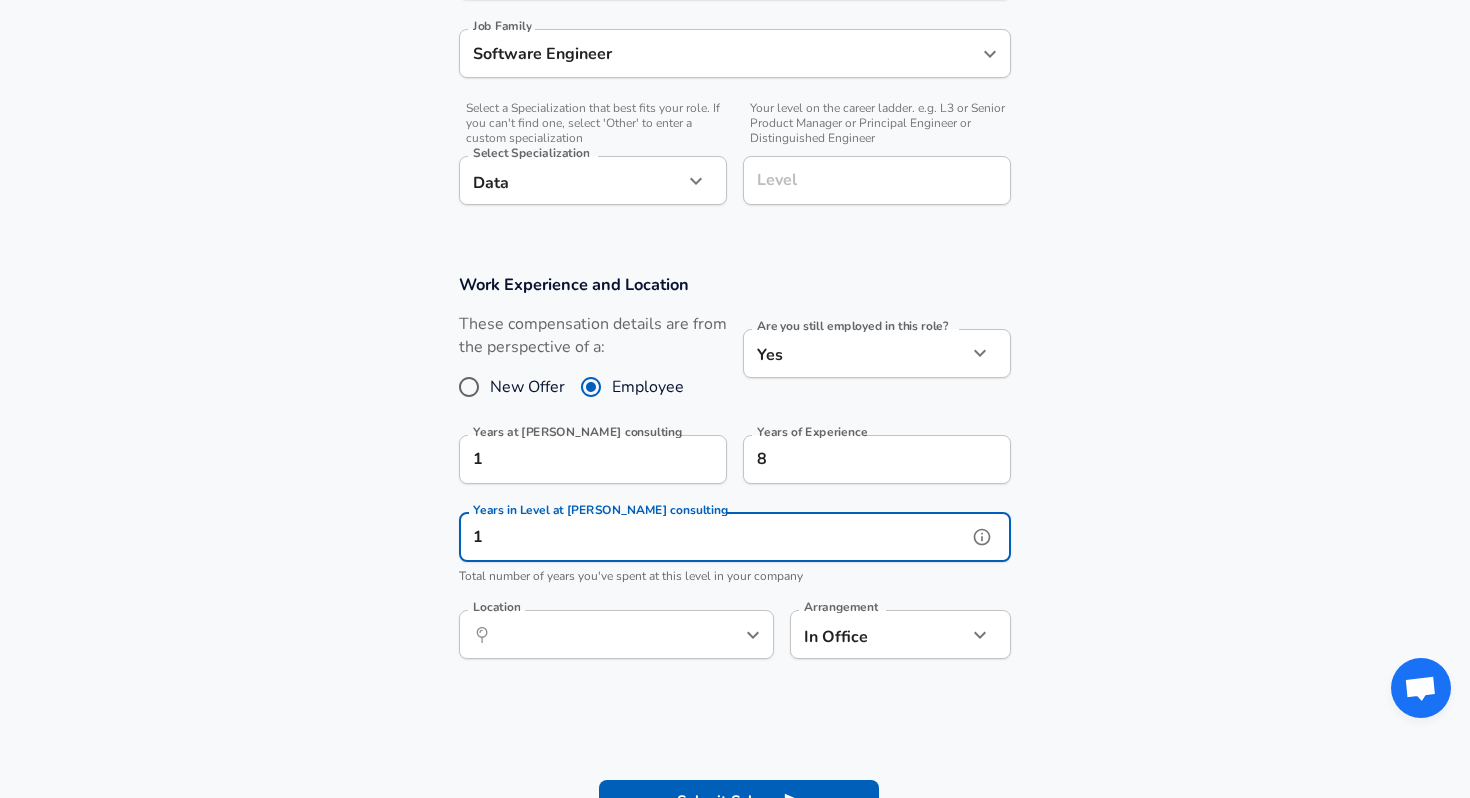 click at bounding box center [720, 635] 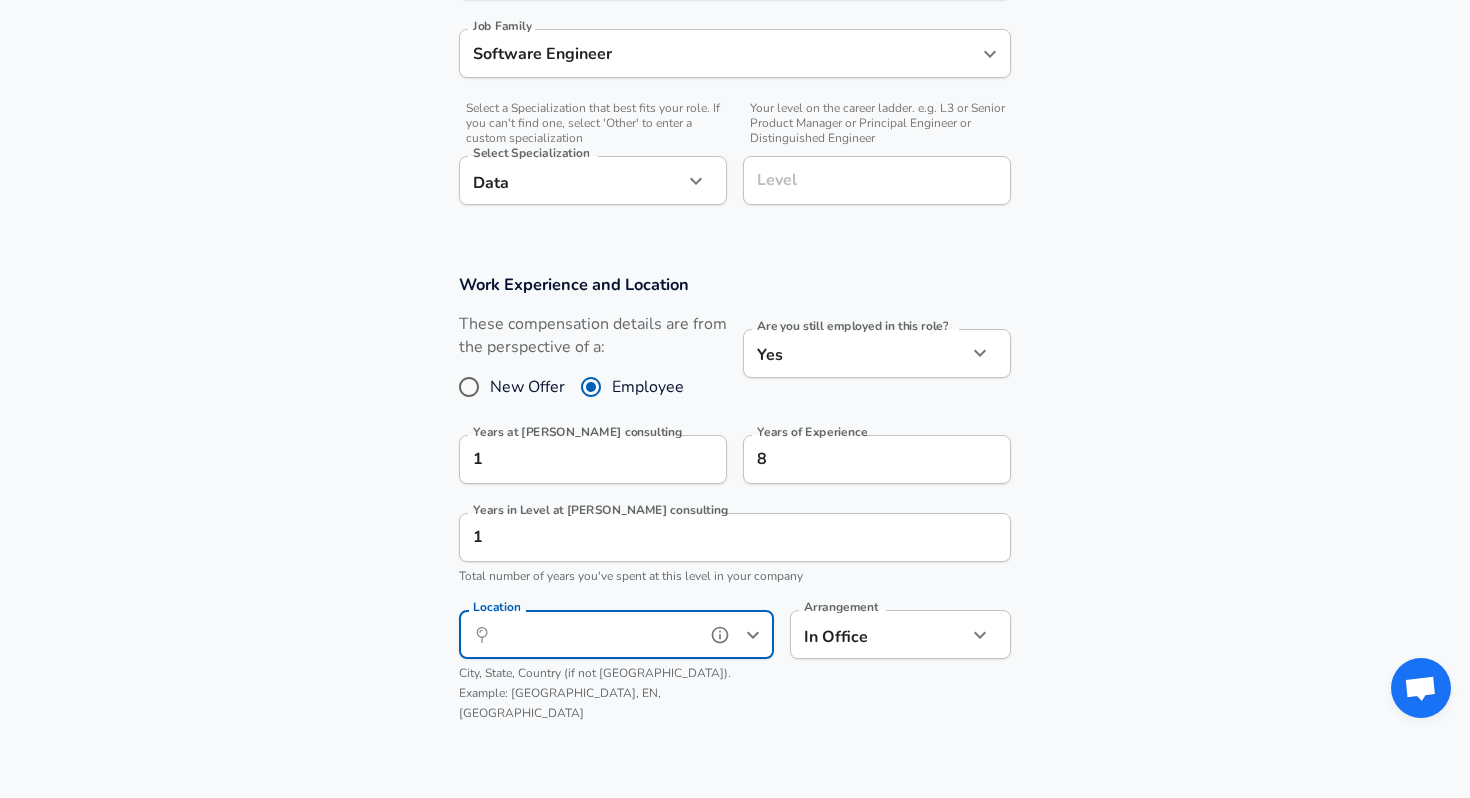 click on "Location" at bounding box center [594, 634] 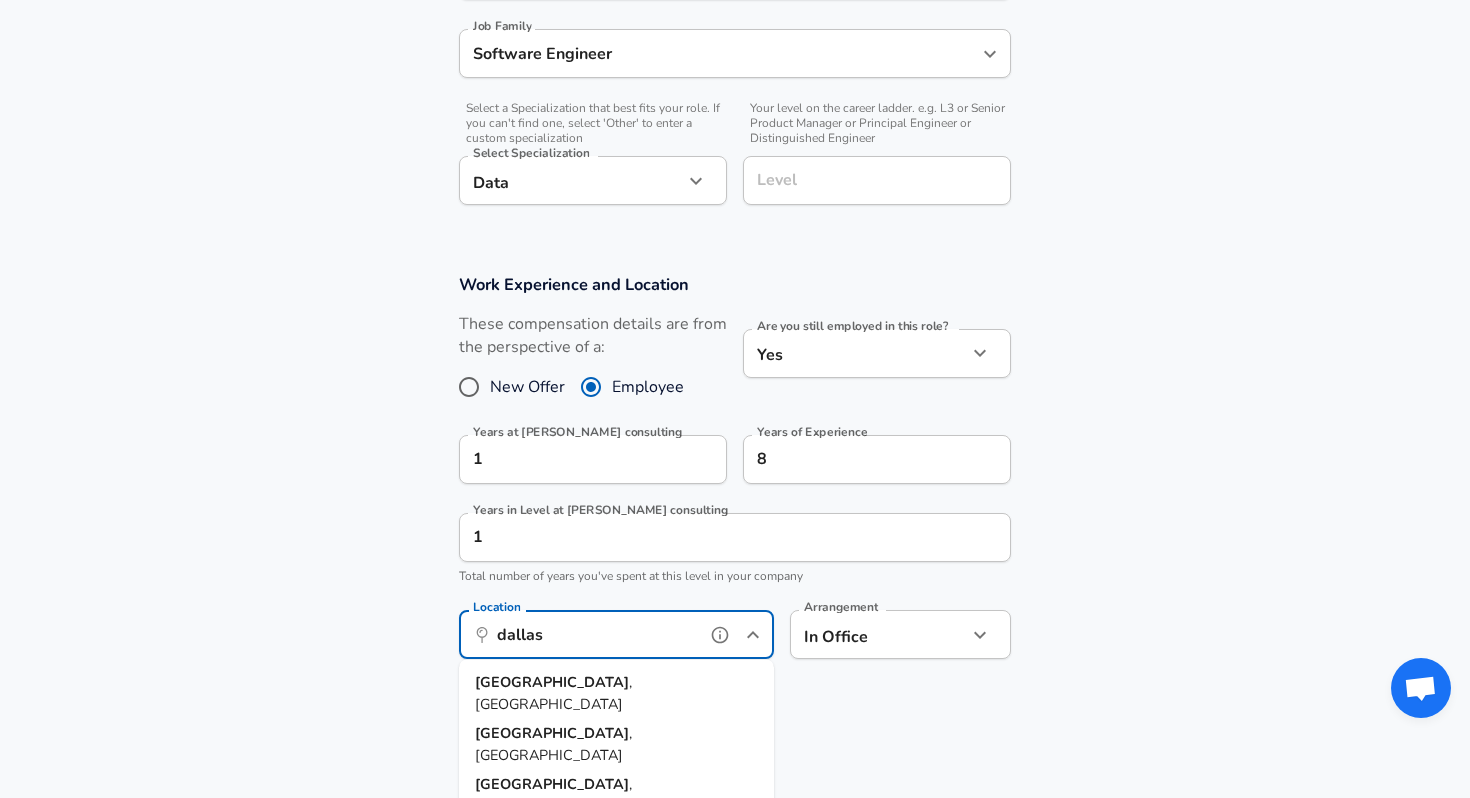 click on "[GEOGRAPHIC_DATA] , [GEOGRAPHIC_DATA]" at bounding box center (616, 693) 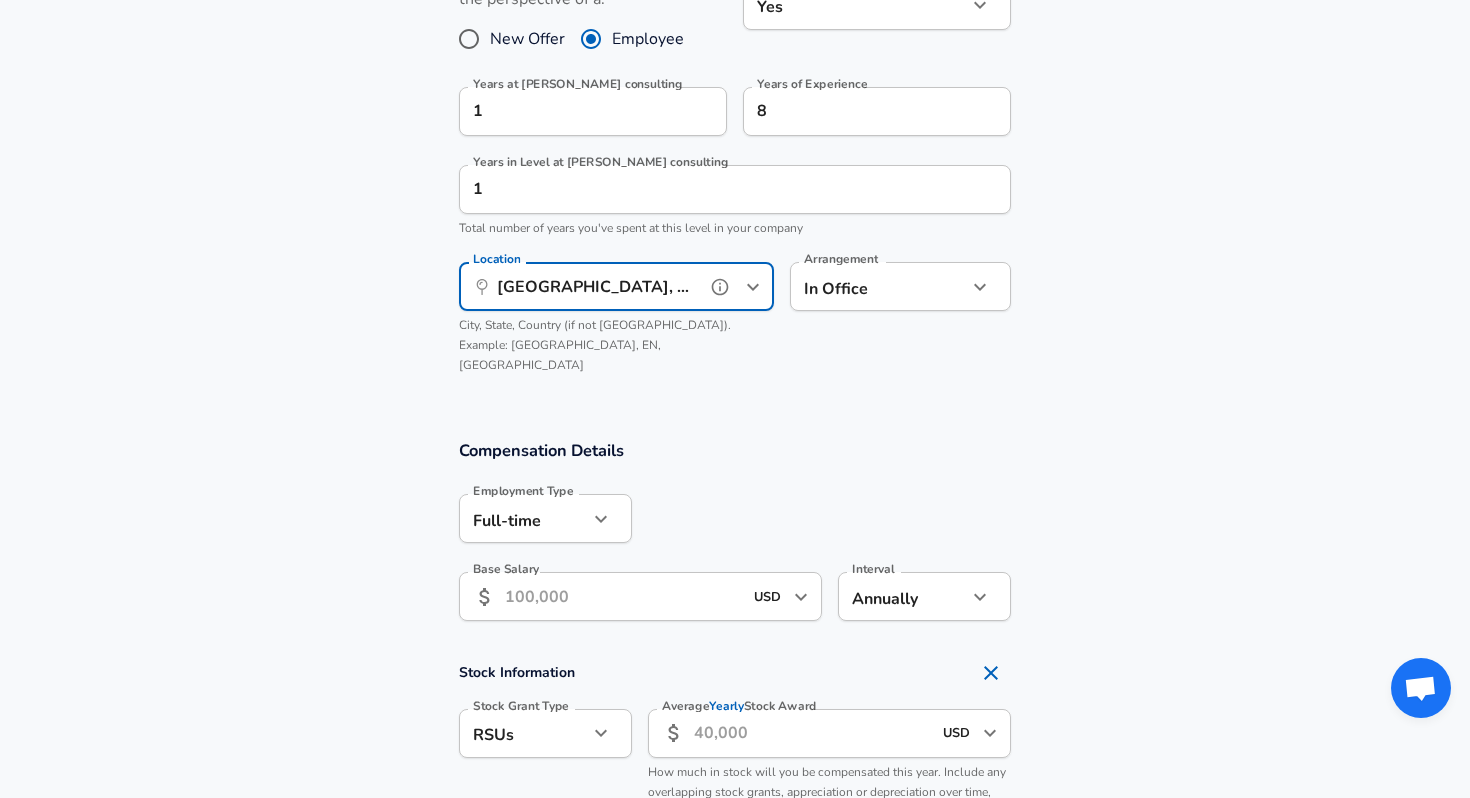 scroll, scrollTop: 1034, scrollLeft: 0, axis: vertical 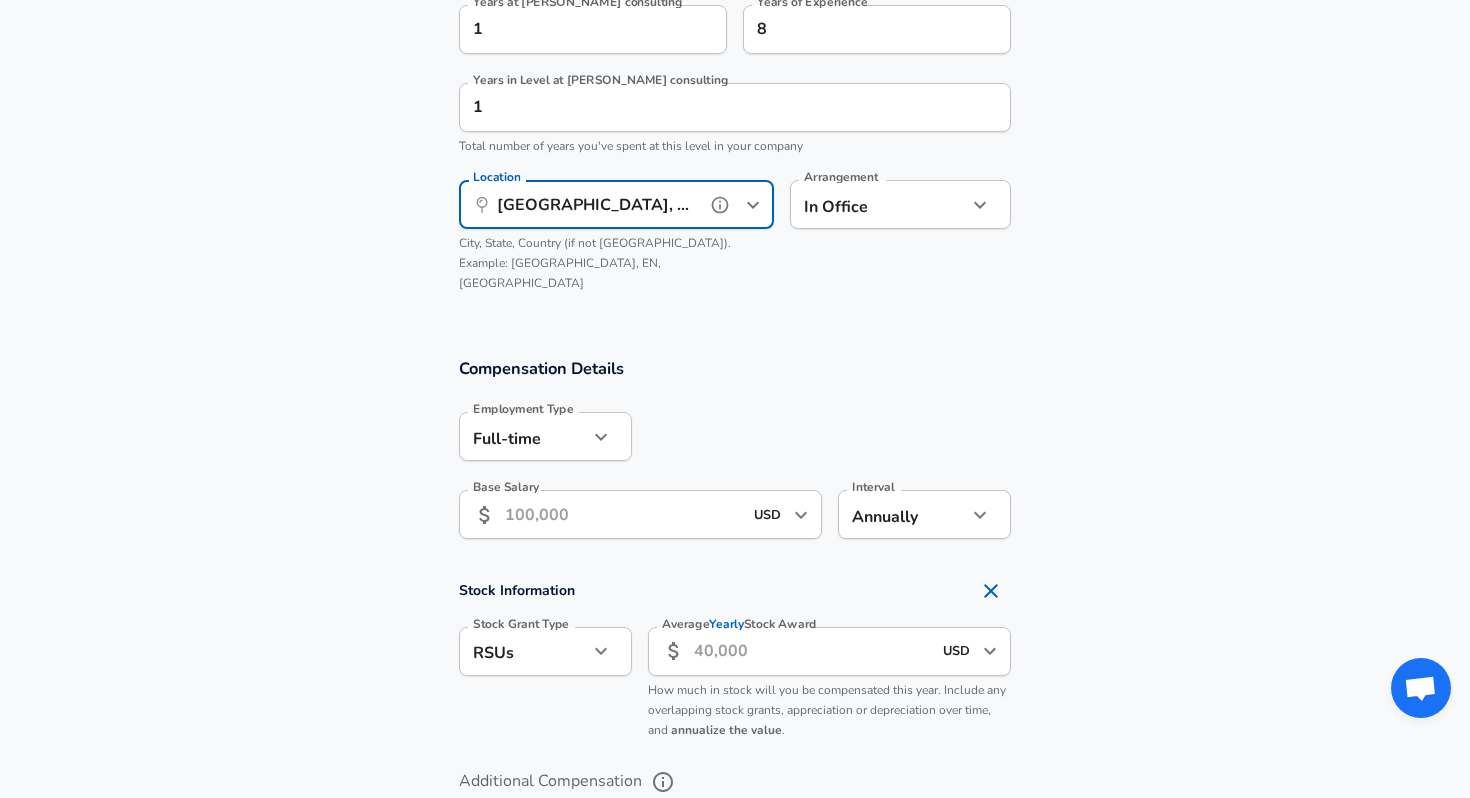 type on "[GEOGRAPHIC_DATA], [GEOGRAPHIC_DATA]" 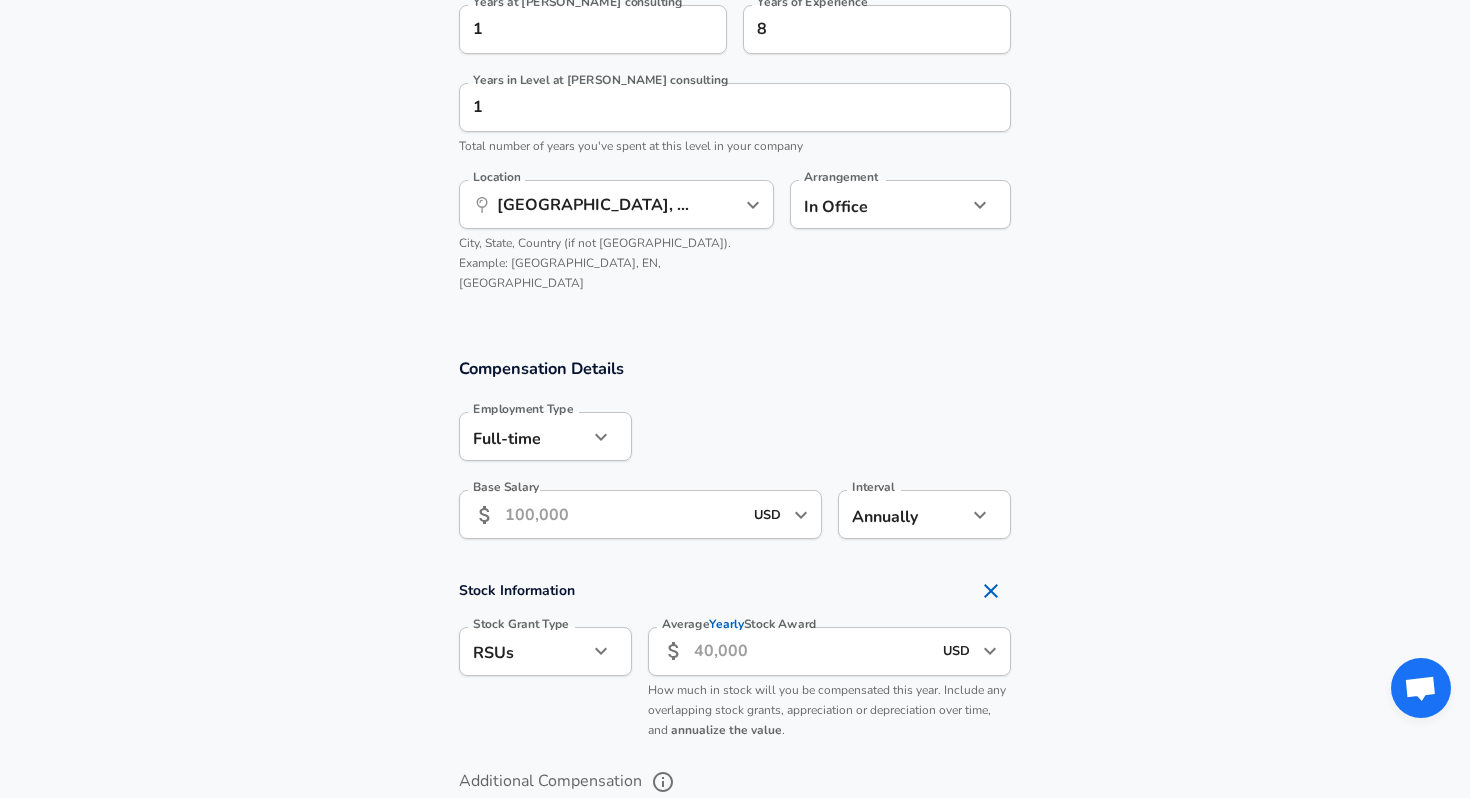 click on "[DEMOGRAPHIC_DATA] full_time Employment Type" at bounding box center [545, 436] 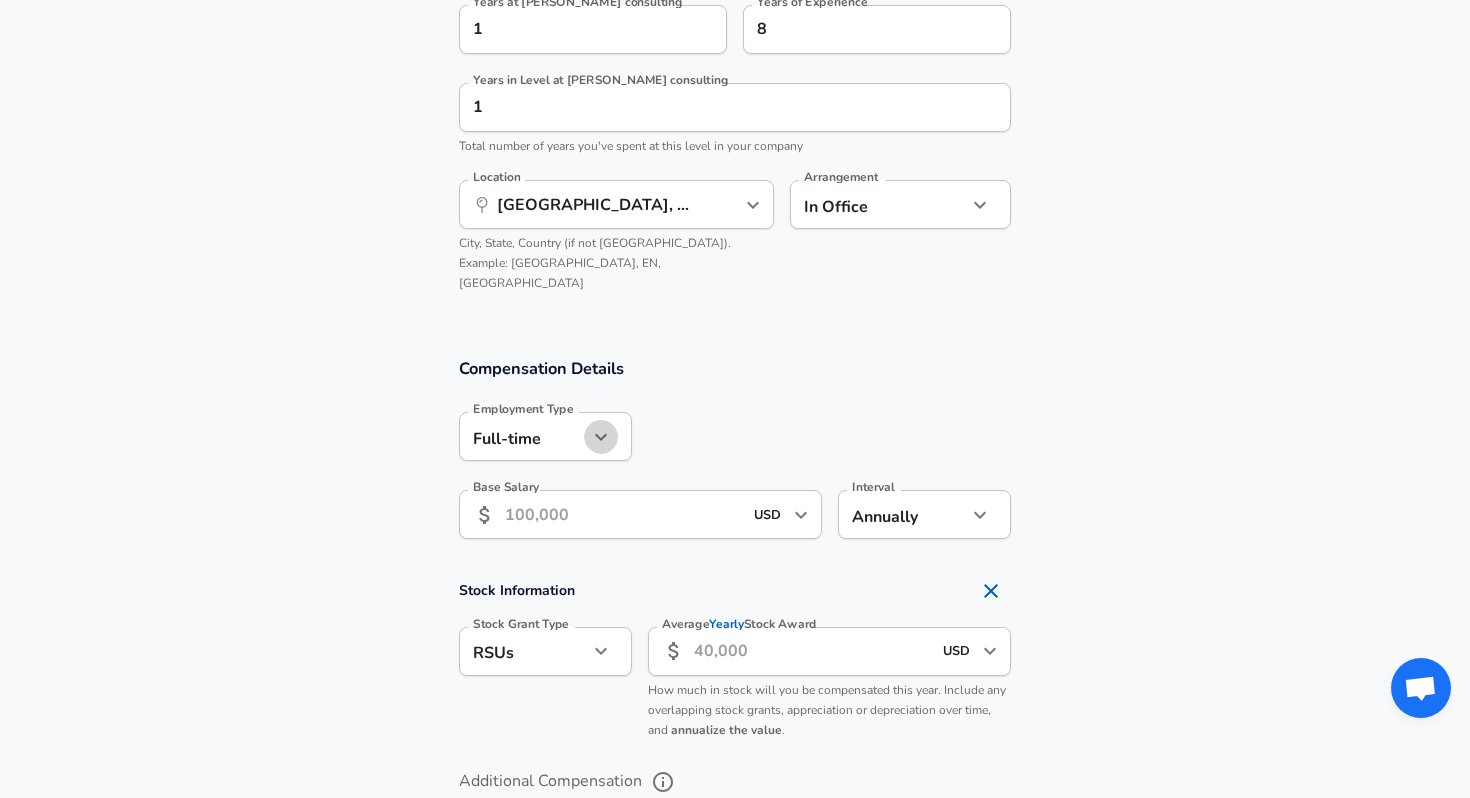 click 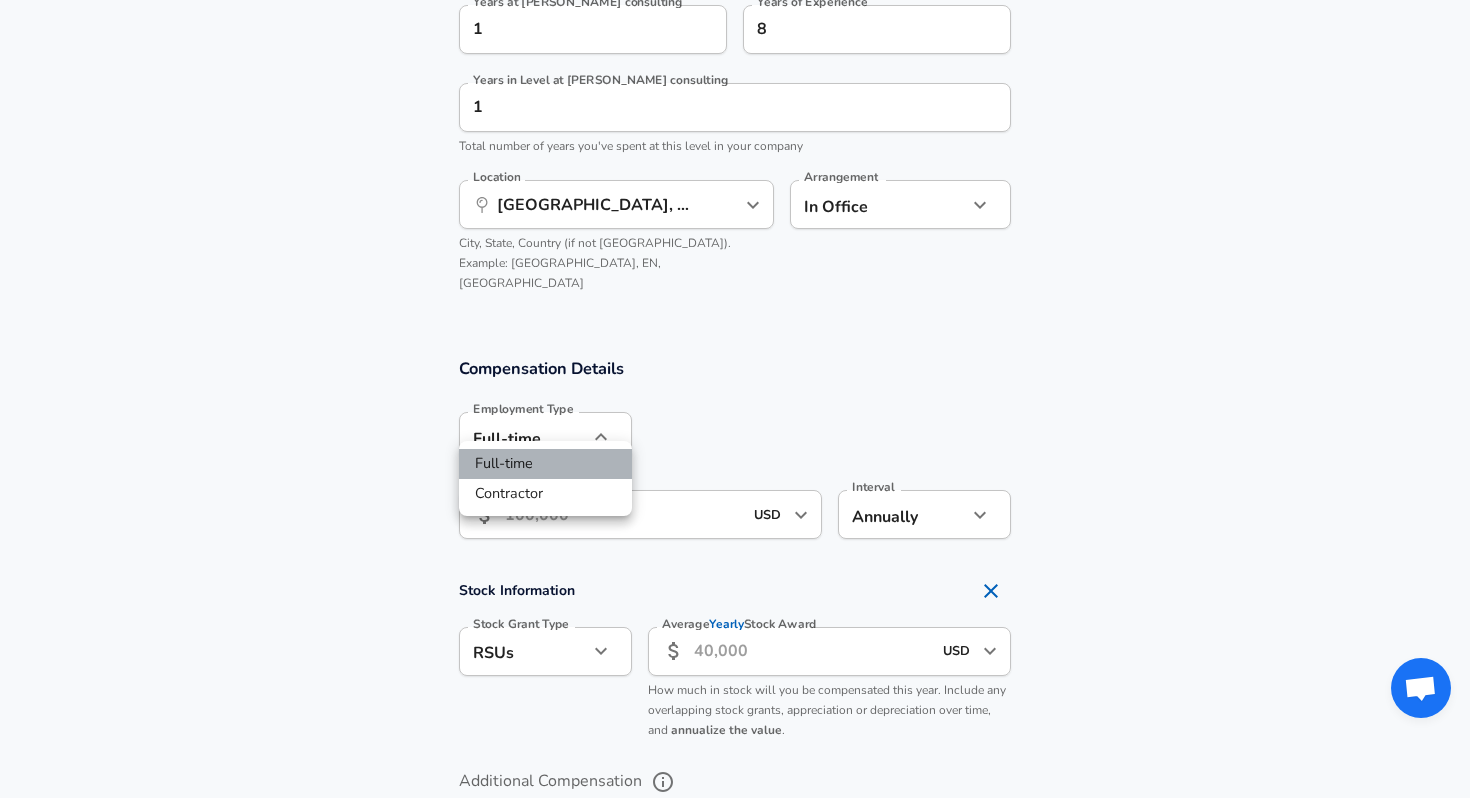 click on "Full-time" at bounding box center (545, 464) 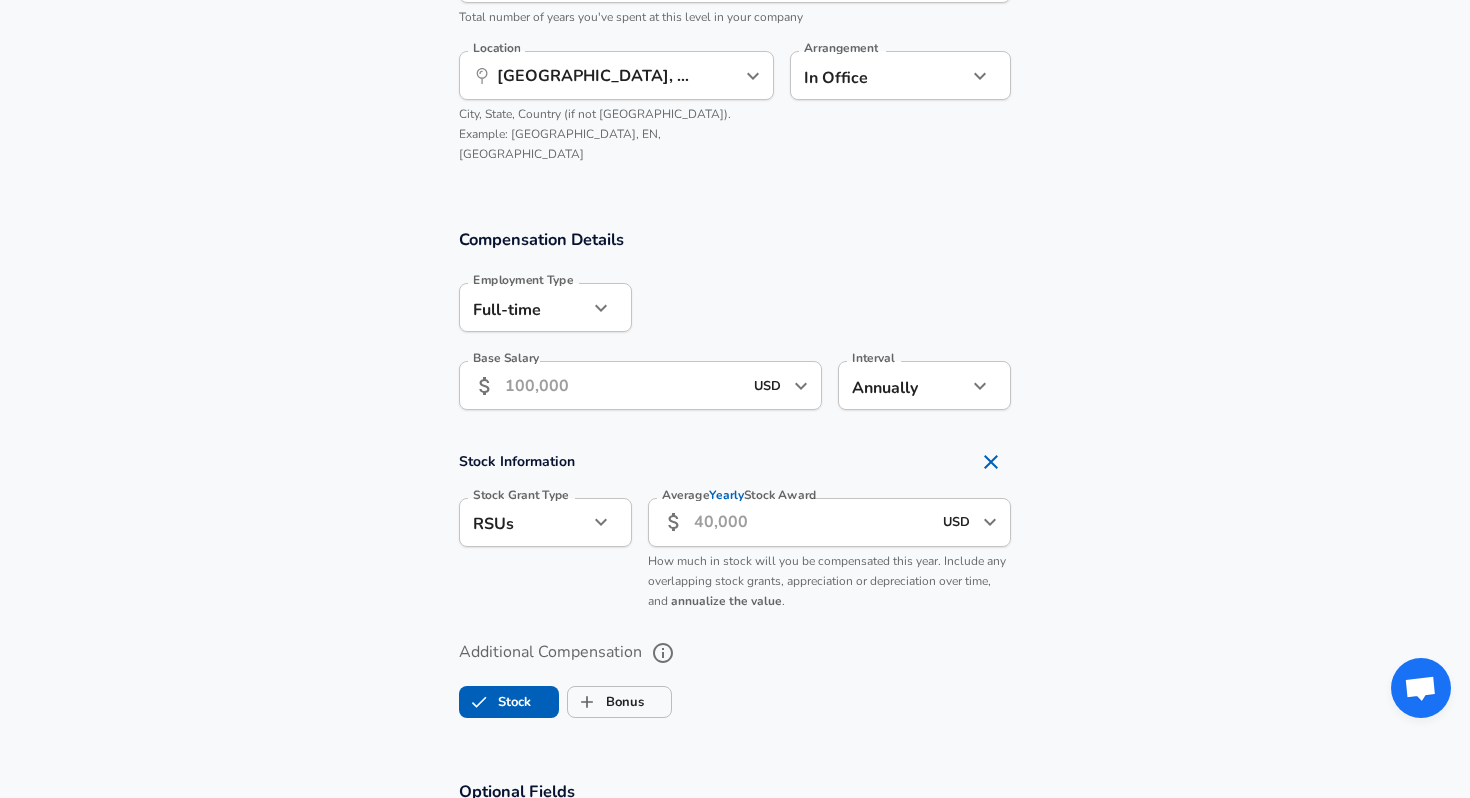 scroll, scrollTop: 1224, scrollLeft: 0, axis: vertical 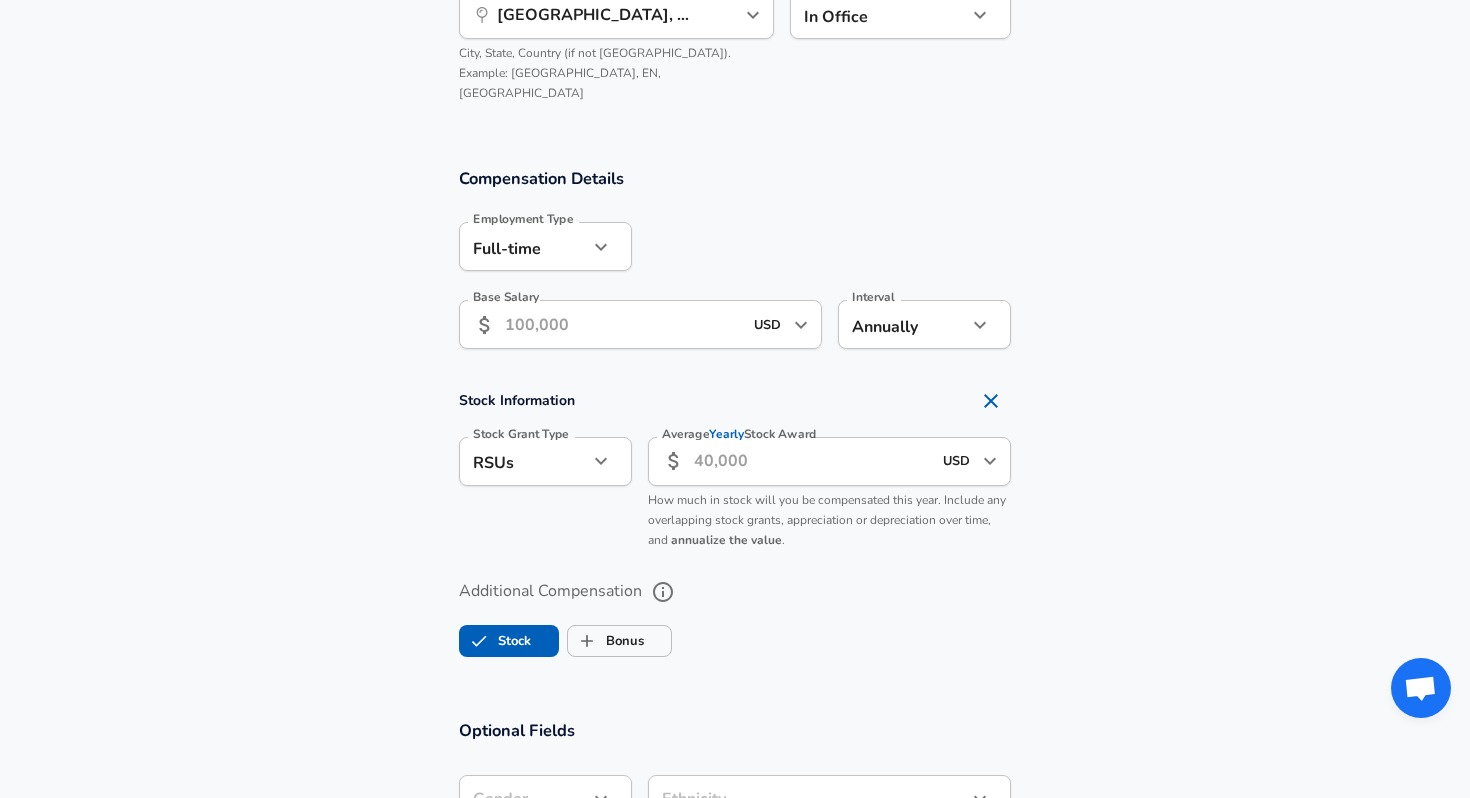 click on "Base Salary" at bounding box center (623, 324) 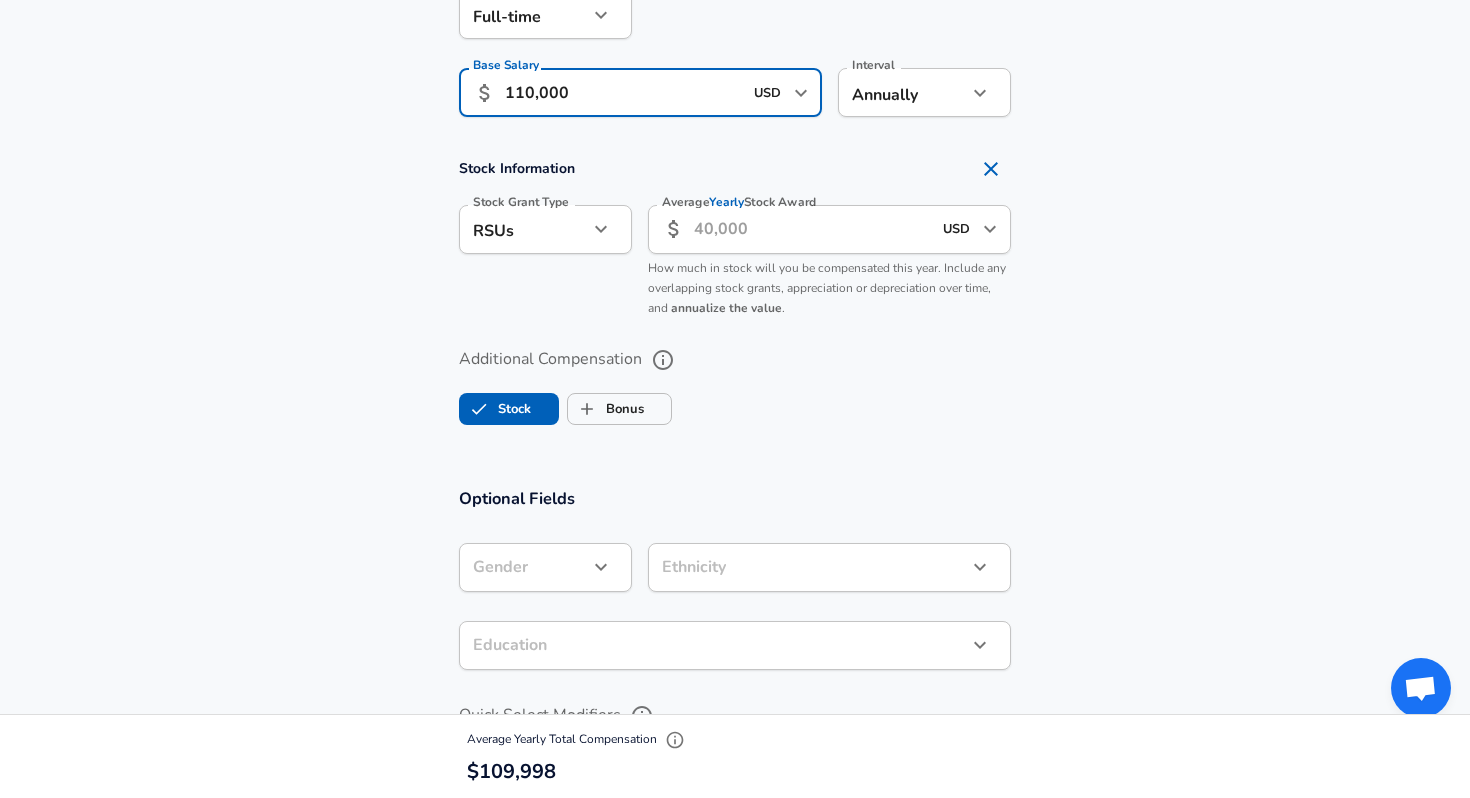 scroll, scrollTop: 1458, scrollLeft: 0, axis: vertical 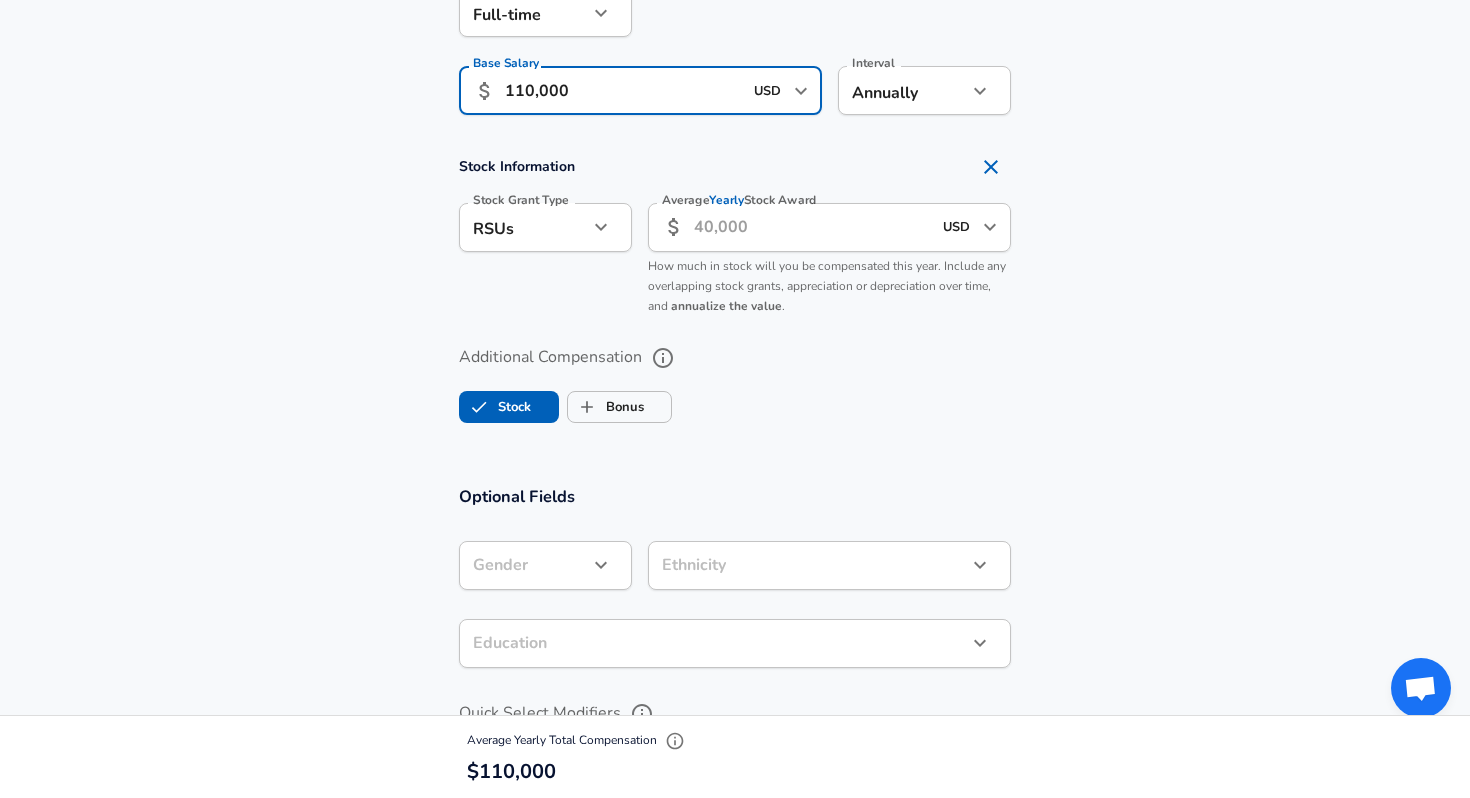 type on "110,000" 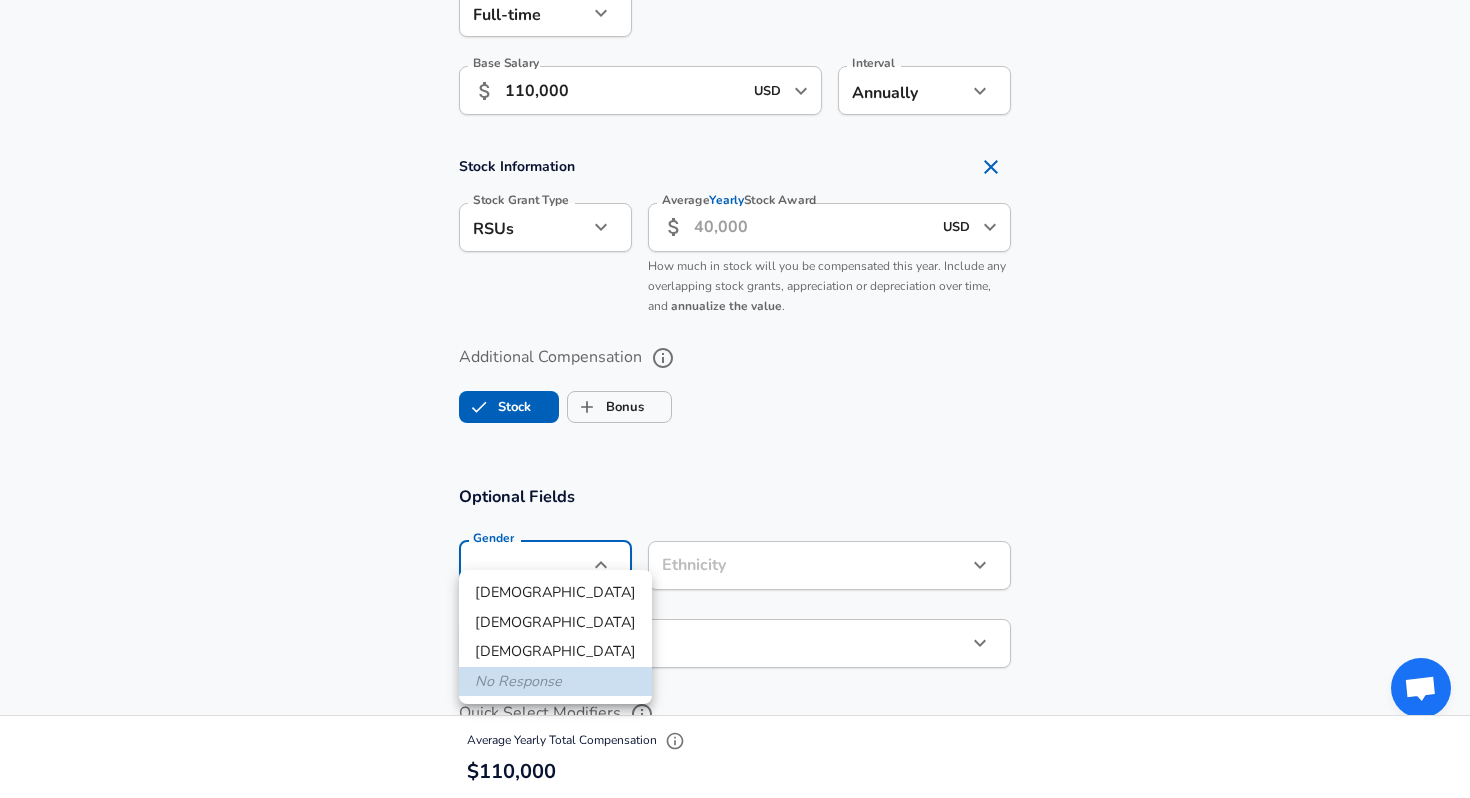 click on "Restart Add Your Salary Upload your offer letter   to verify your submission Enhance Privacy and Anonymity No Automatically hides specific fields until there are enough submissions to safely display the full details.   More Details Based on your submission and the data points that we have already collected, we will automatically hide and anonymize specific fields if there aren't enough data points to remain sufficiently anonymous. Company & Title Information   Enter the company you received your offer from Company [PERSON_NAME] consulting Company   Select the title that closest resembles your official title. This should be similar to the title that was present on your offer letter. Title Software Engineer Title Job Family Software Engineer Job Family   Select a Specialization that best fits your role. If you can't find one, select 'Other' to enter a custom specialization Select Specialization Data Data Select Specialization   Level Level Work Experience and Location New Offer Employee Yes yes 1 Years of Experience 8" at bounding box center [735, -1059] 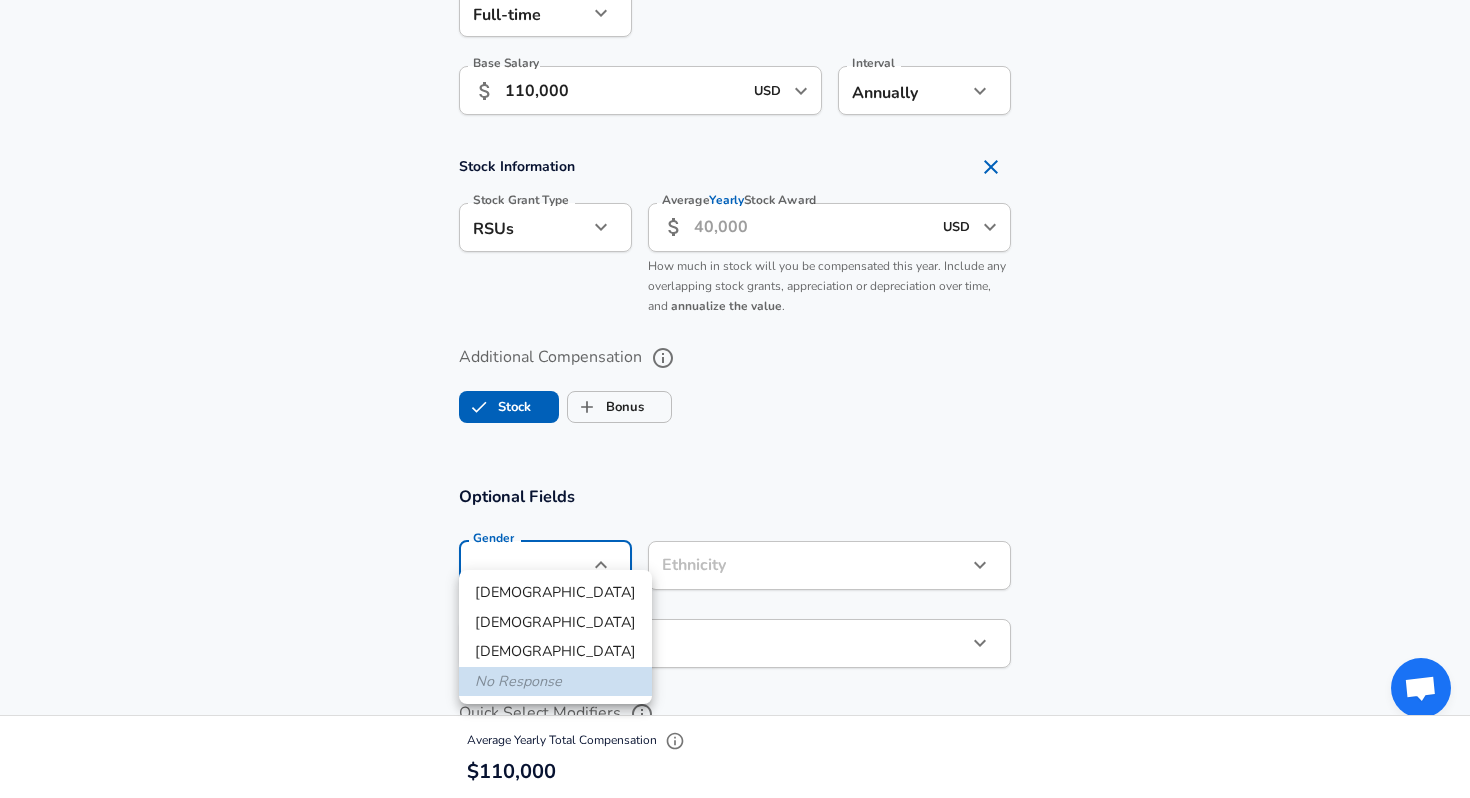 click on "[DEMOGRAPHIC_DATA]" at bounding box center (555, 593) 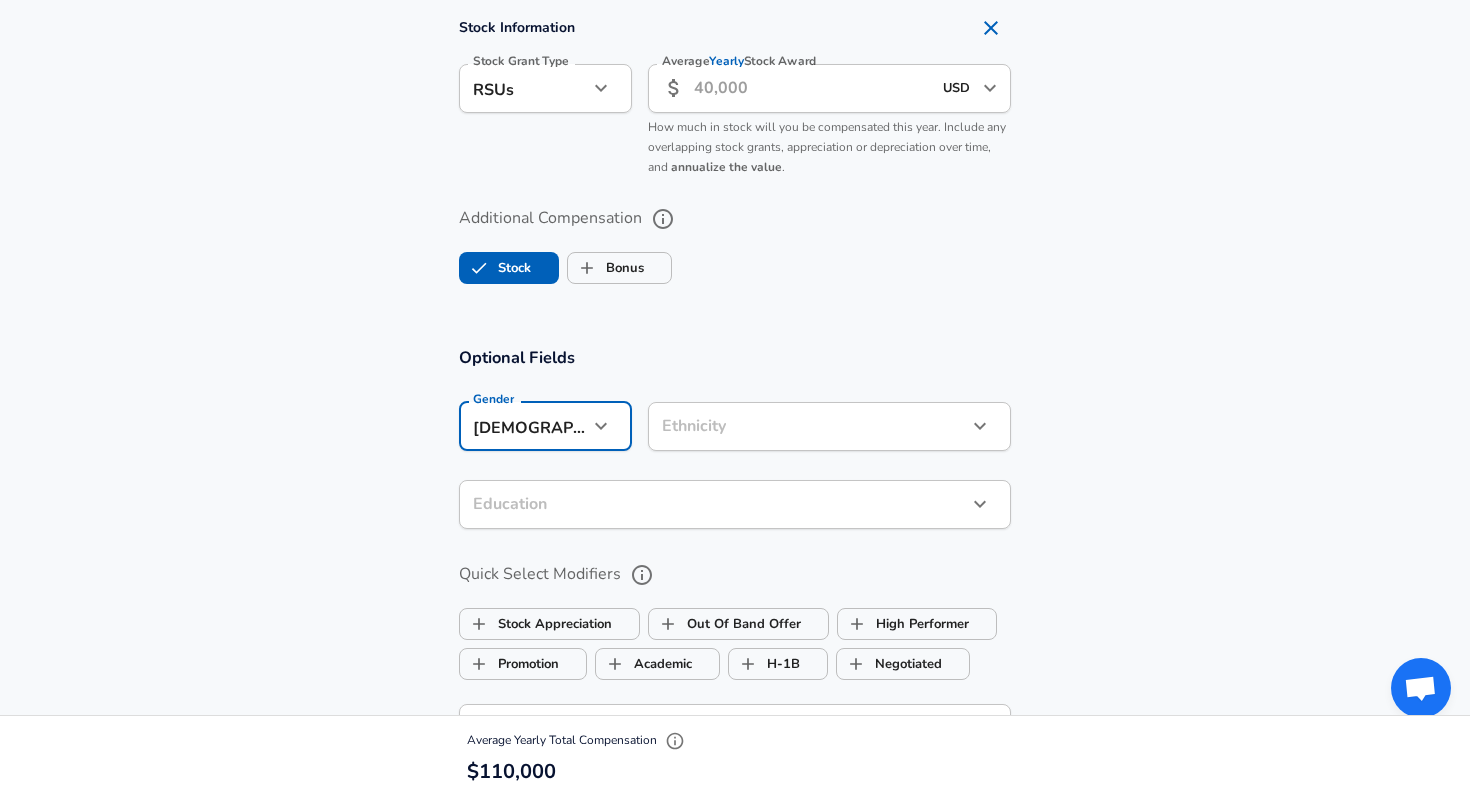 scroll, scrollTop: 1649, scrollLeft: 0, axis: vertical 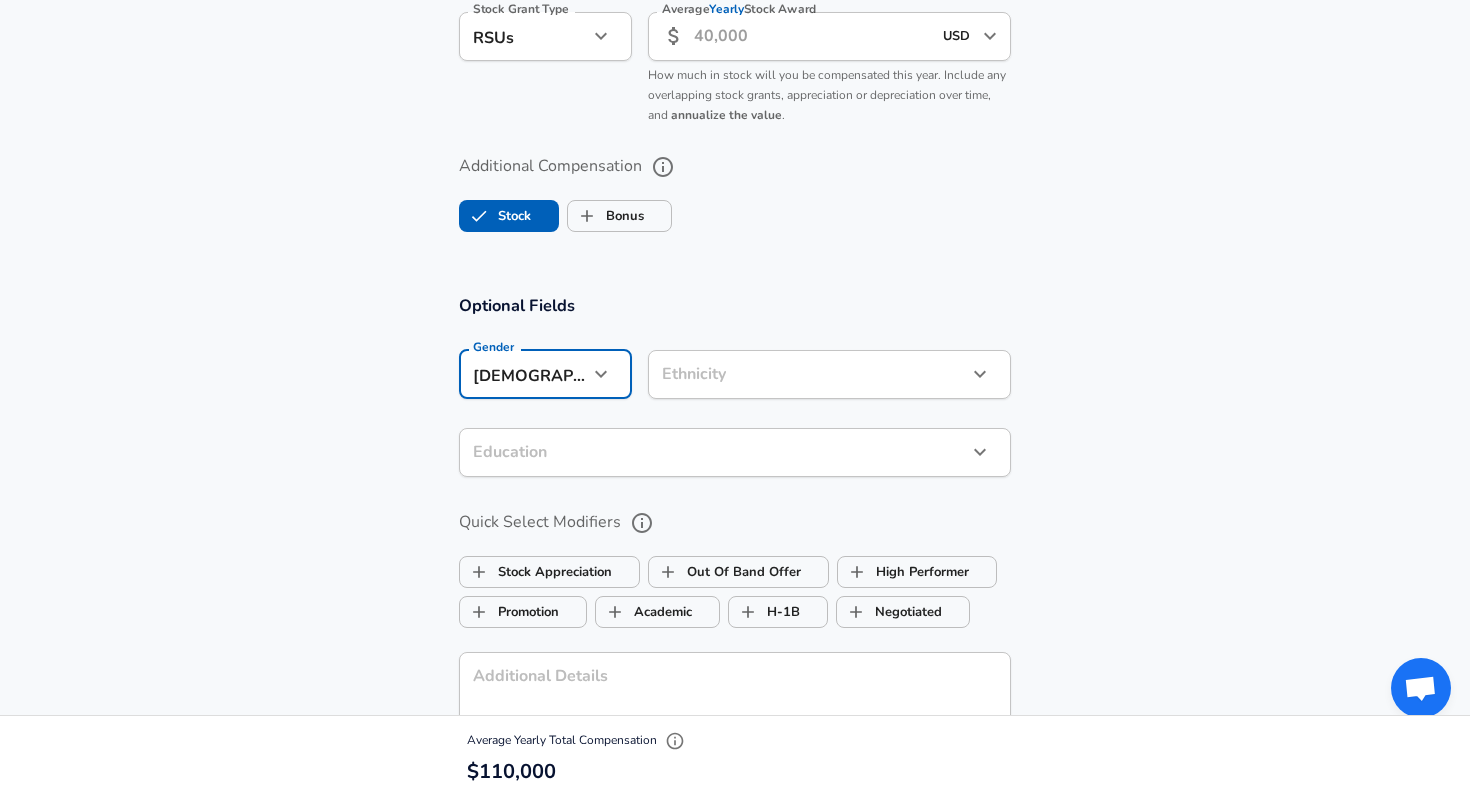 click on "Restart Add Your Salary Upload your offer letter   to verify your submission Enhance Privacy and Anonymity No Automatically hides specific fields until there are enough submissions to safely display the full details.   More Details Based on your submission and the data points that we have already collected, we will automatically hide and anonymize specific fields if there aren't enough data points to remain sufficiently anonymous. Company & Title Information   Enter the company you received your offer from Company [PERSON_NAME] consulting Company   Select the title that closest resembles your official title. This should be similar to the title that was present on your offer letter. Title Software Engineer Title Job Family Software Engineer Job Family   Select a Specialization that best fits your role. If you can't find one, select 'Other' to enter a custom specialization Select Specialization Data Data Select Specialization   Level Level Work Experience and Location New Offer Employee Yes yes 1 Years of Experience 8" at bounding box center [735, -1250] 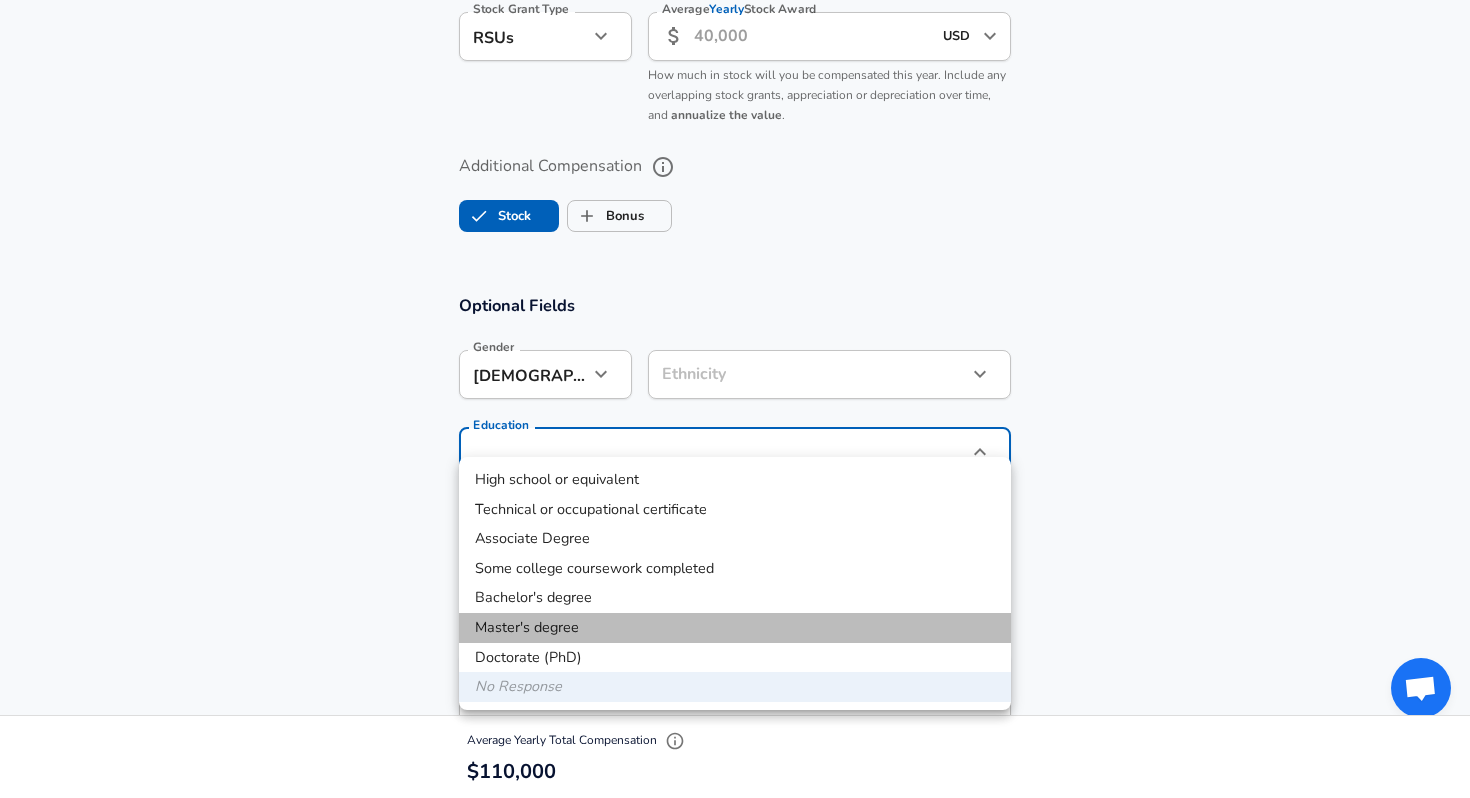 click on "Master's degree" at bounding box center [735, 628] 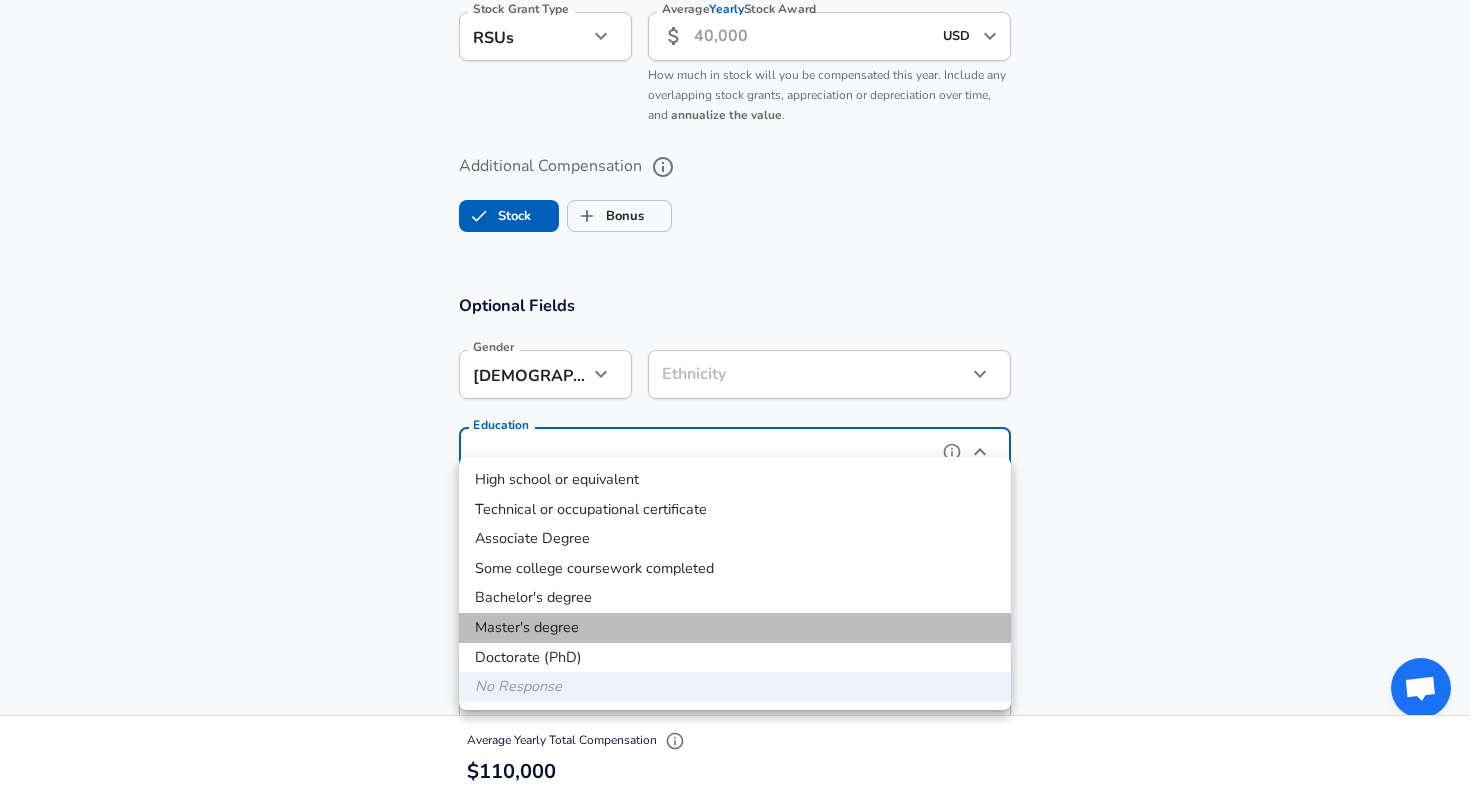 type on "Masters degree" 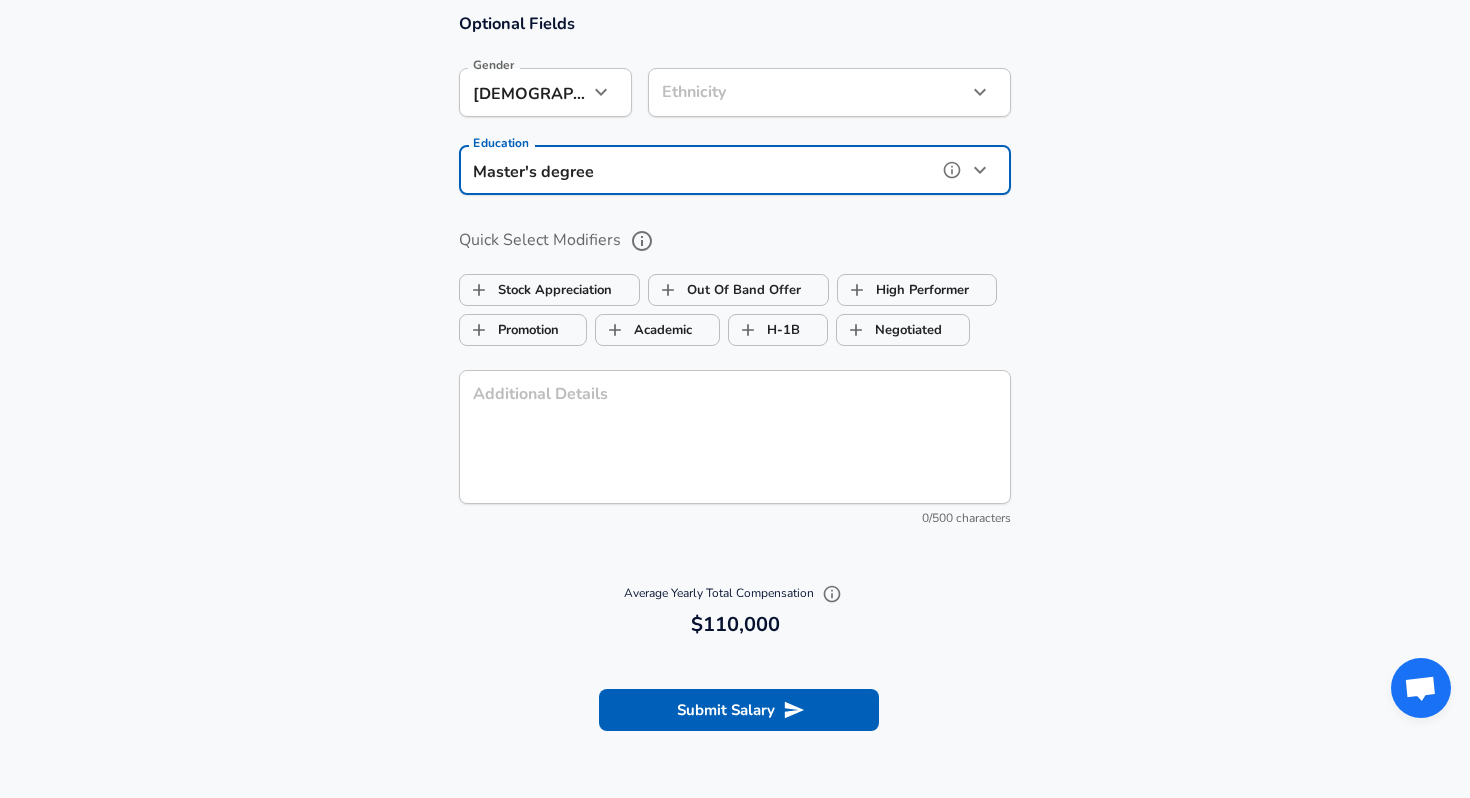 scroll, scrollTop: 1933, scrollLeft: 0, axis: vertical 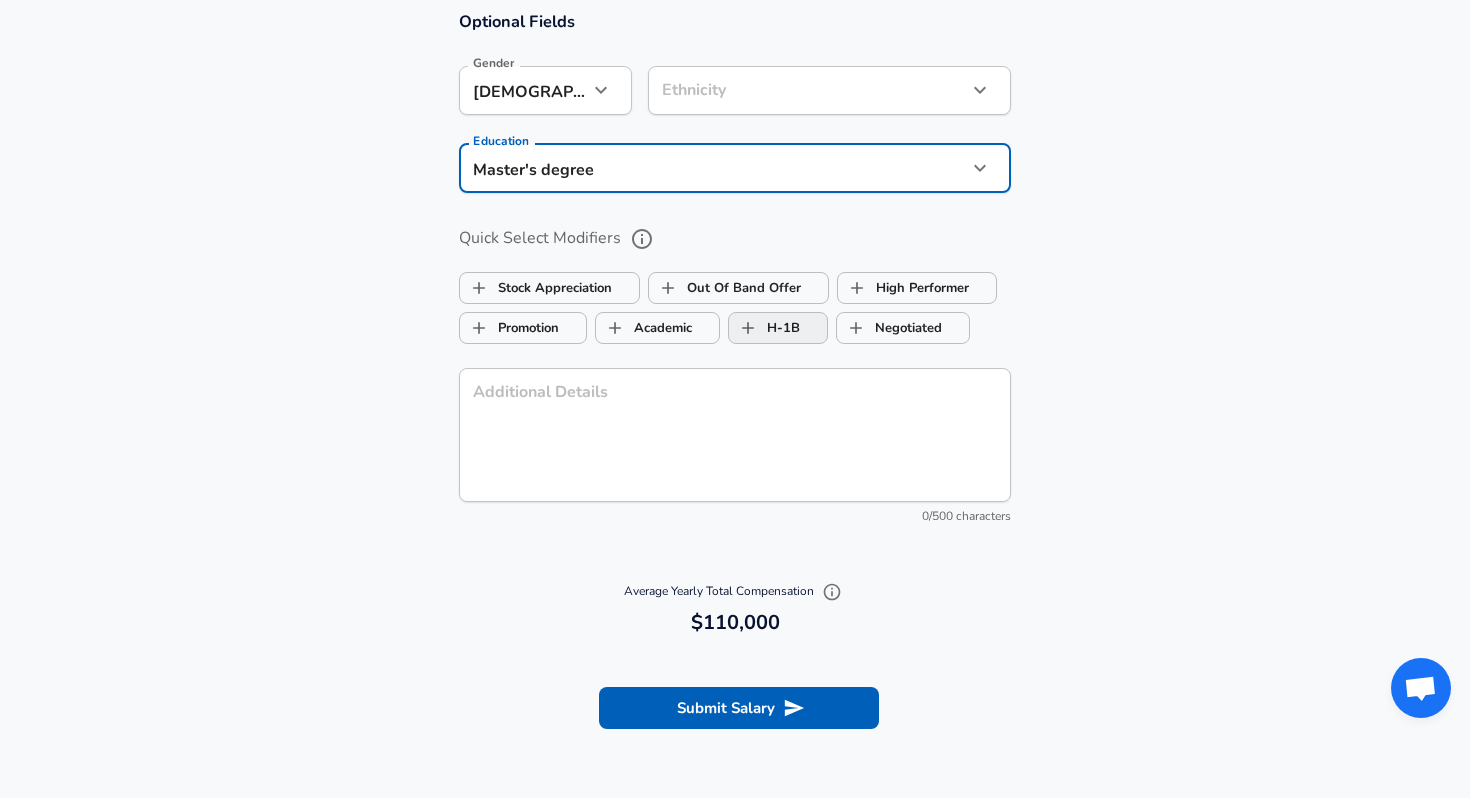 click on "H-1B" at bounding box center [764, 328] 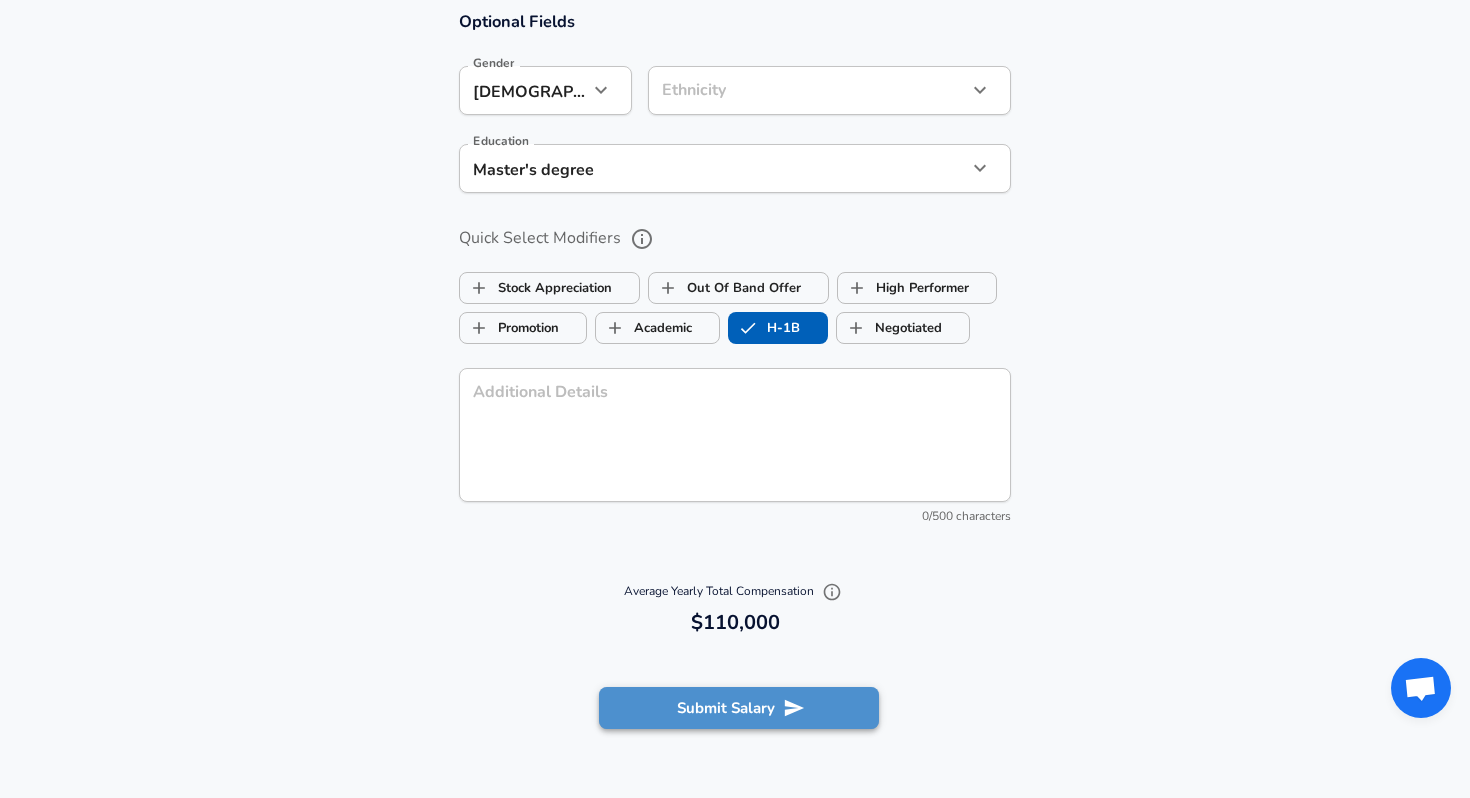 click on "Submit Salary" at bounding box center [739, 708] 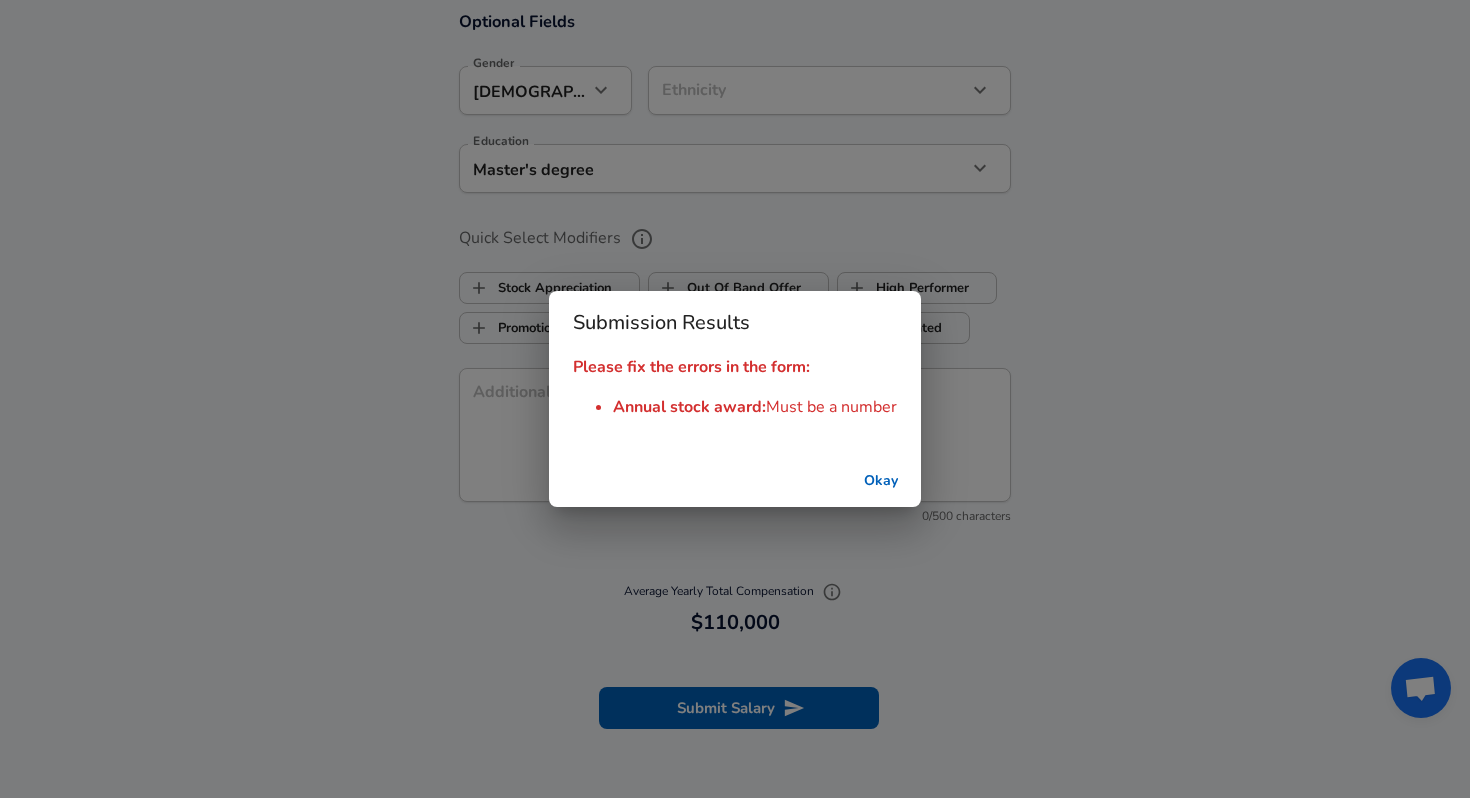 click on "Okay" at bounding box center (881, 481) 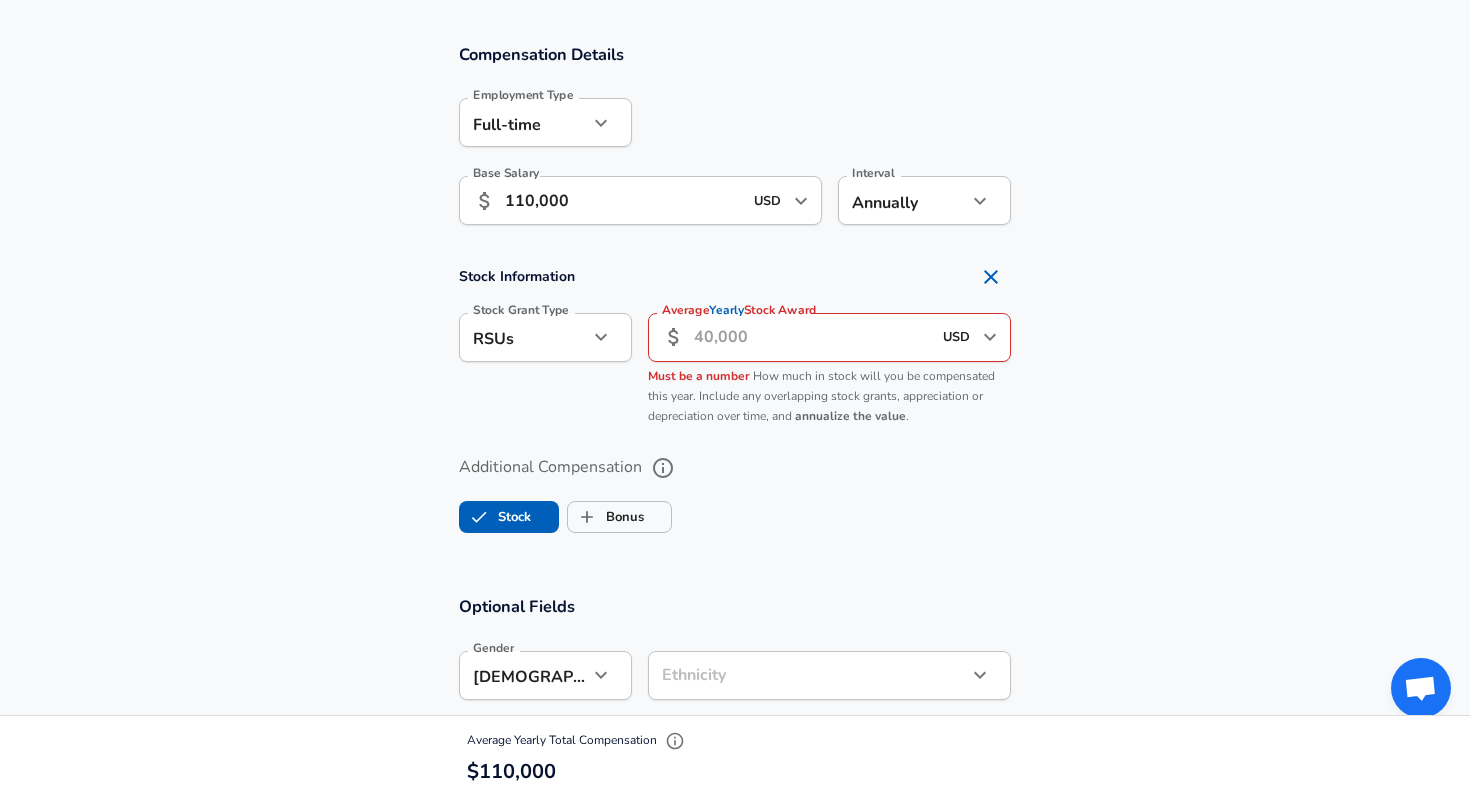 scroll, scrollTop: 1297, scrollLeft: 0, axis: vertical 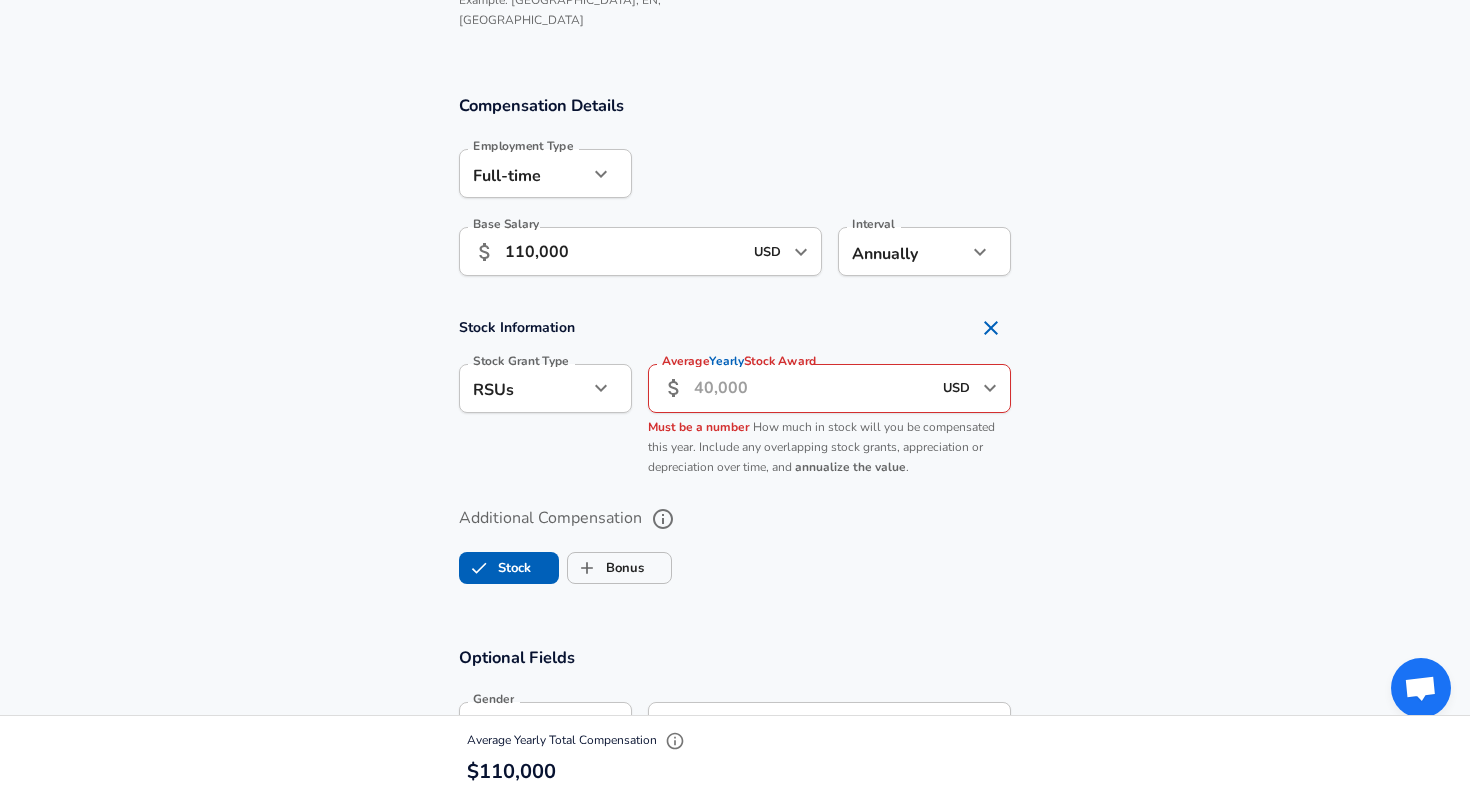 click on "Restart Add Your Salary Upload your offer letter   to verify your submission Enhance Privacy and Anonymity No Automatically hides specific fields until there are enough submissions to safely display the full details.   More Details Based on your submission and the data points that we have already collected, we will automatically hide and anonymize specific fields if there aren't enough data points to remain sufficiently anonymous. Company & Title Information   Enter the company you received your offer from Company [PERSON_NAME] consulting Company   Select the title that closest resembles your official title. This should be similar to the title that was present on your offer letter. Title Software Engineer Title Job Family Software Engineer Job Family   Select a Specialization that best fits your role. If you can't find one, select 'Other' to enter a custom specialization Select Specialization Data Data Select Specialization   Level Level Work Experience and Location New Offer Employee Yes yes 1 Years of Experience 8" at bounding box center [735, -898] 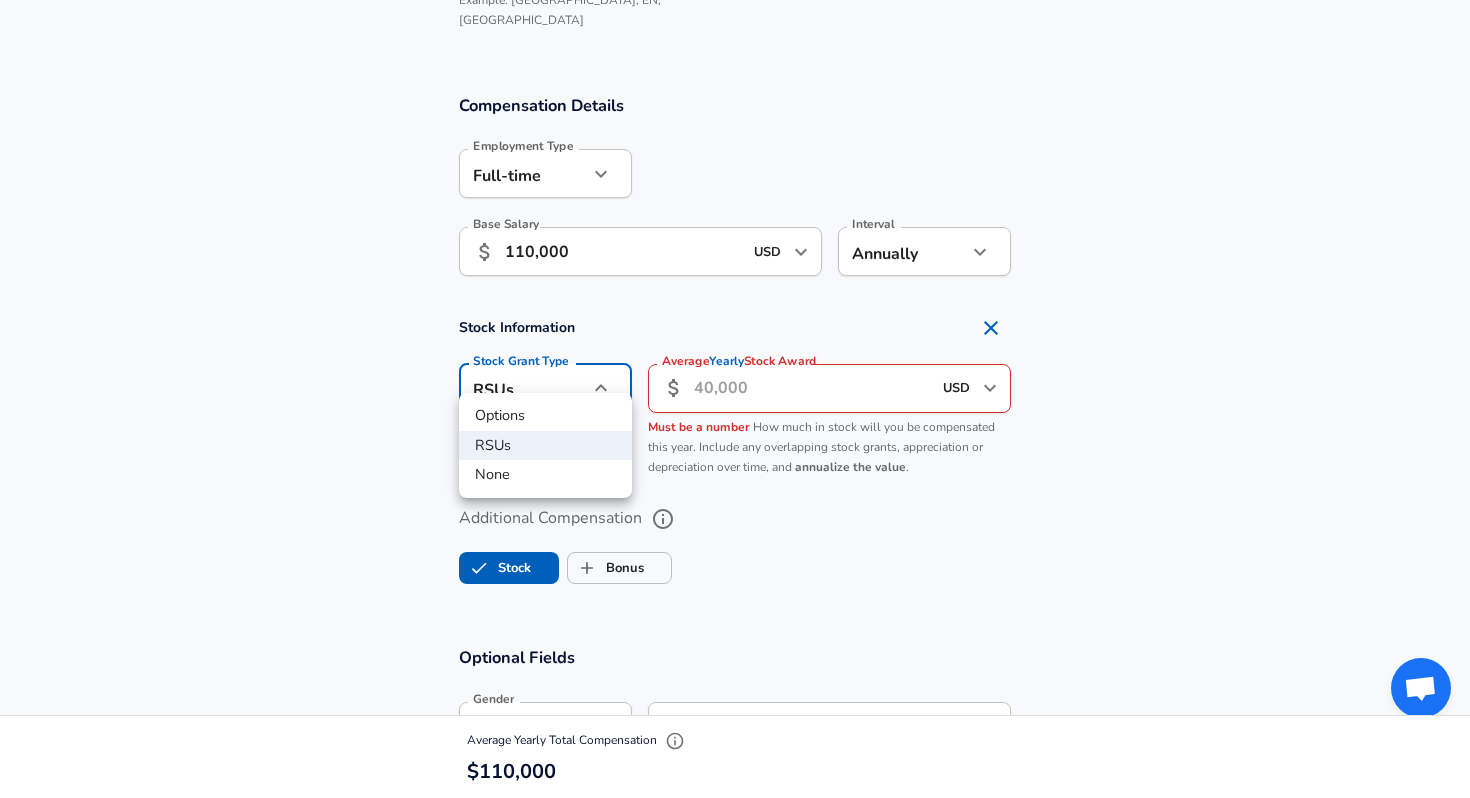 click on "None" at bounding box center (545, 475) 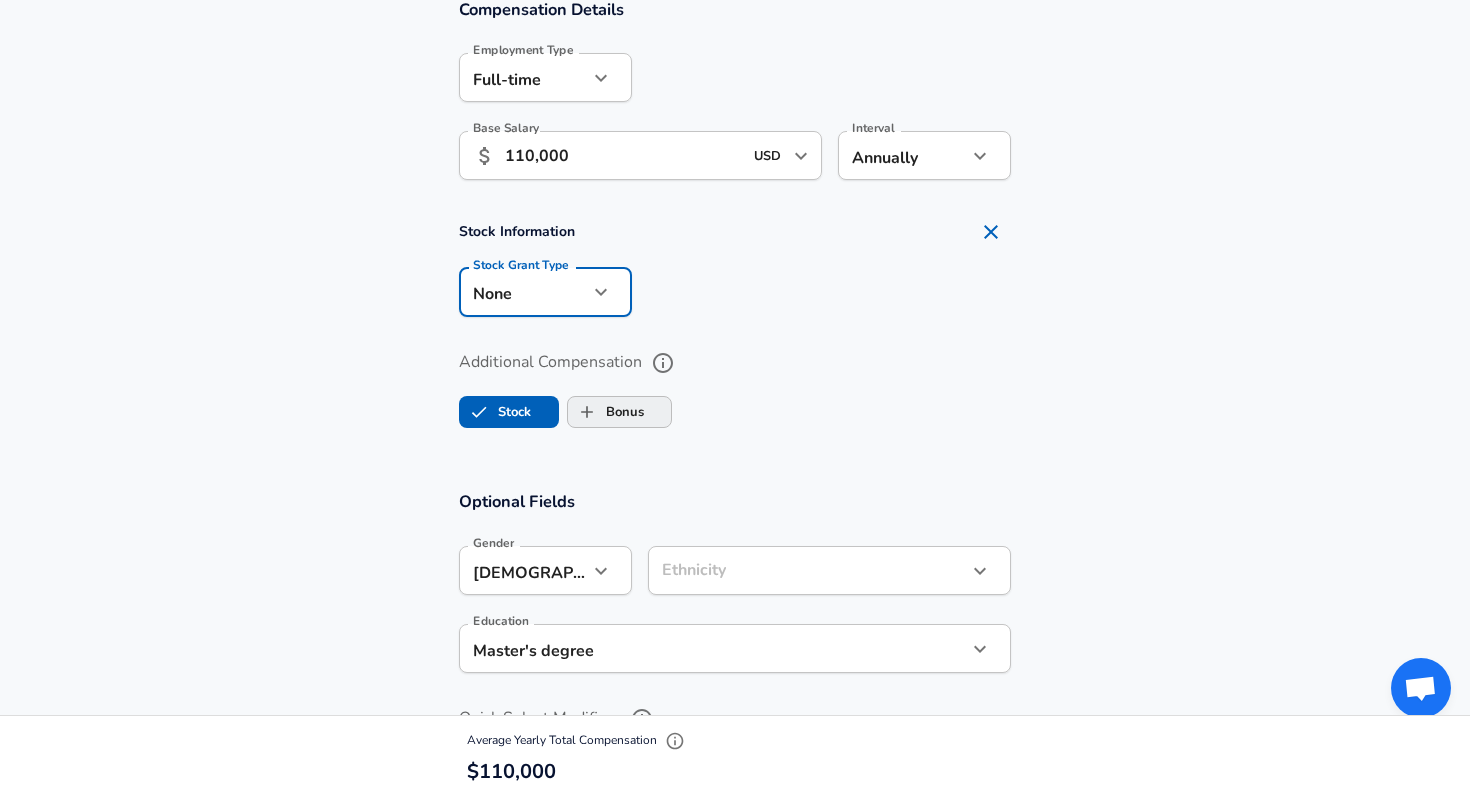 scroll, scrollTop: 1993, scrollLeft: 0, axis: vertical 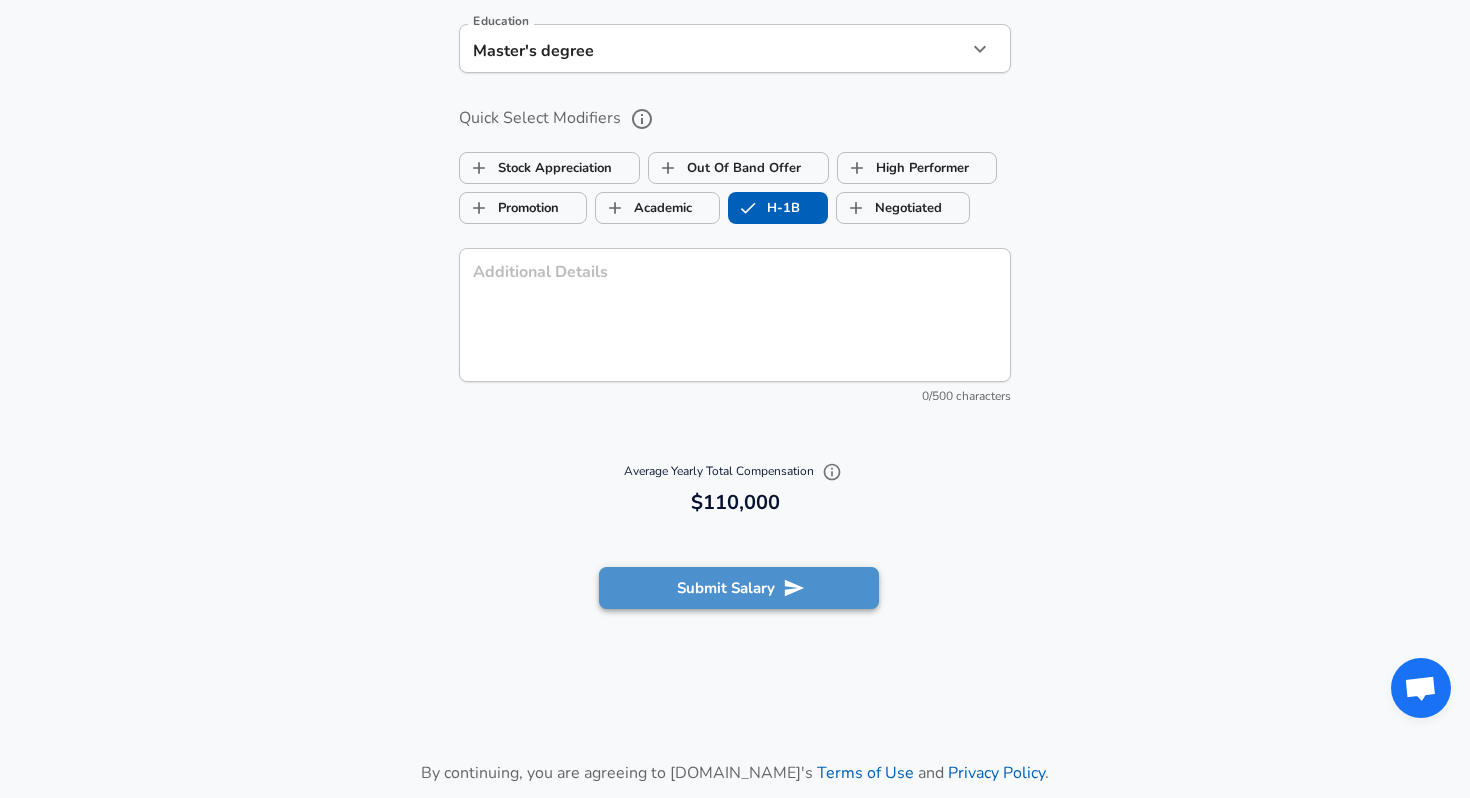 click on "Submit Salary" at bounding box center [739, 588] 